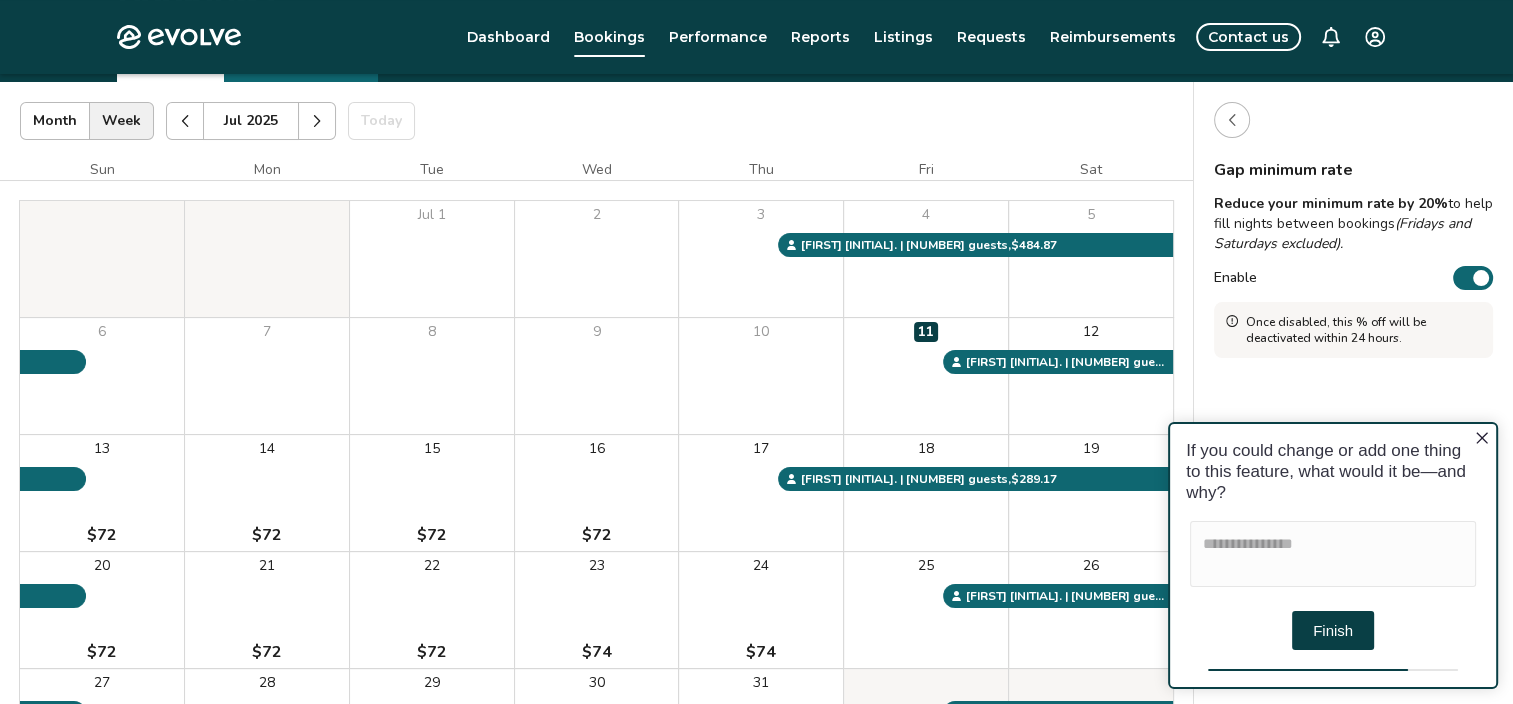 scroll, scrollTop: 0, scrollLeft: 0, axis: both 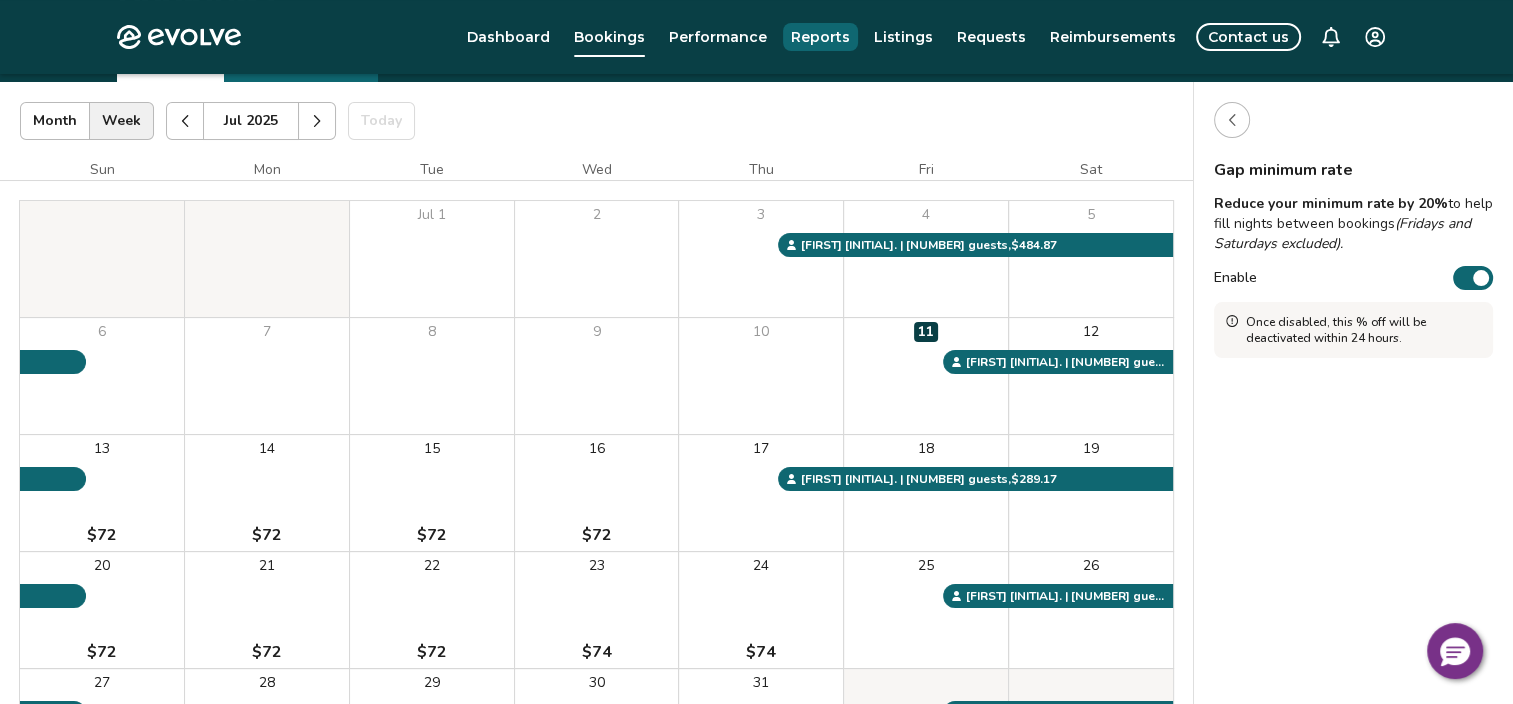 click on "Reports" at bounding box center (820, 37) 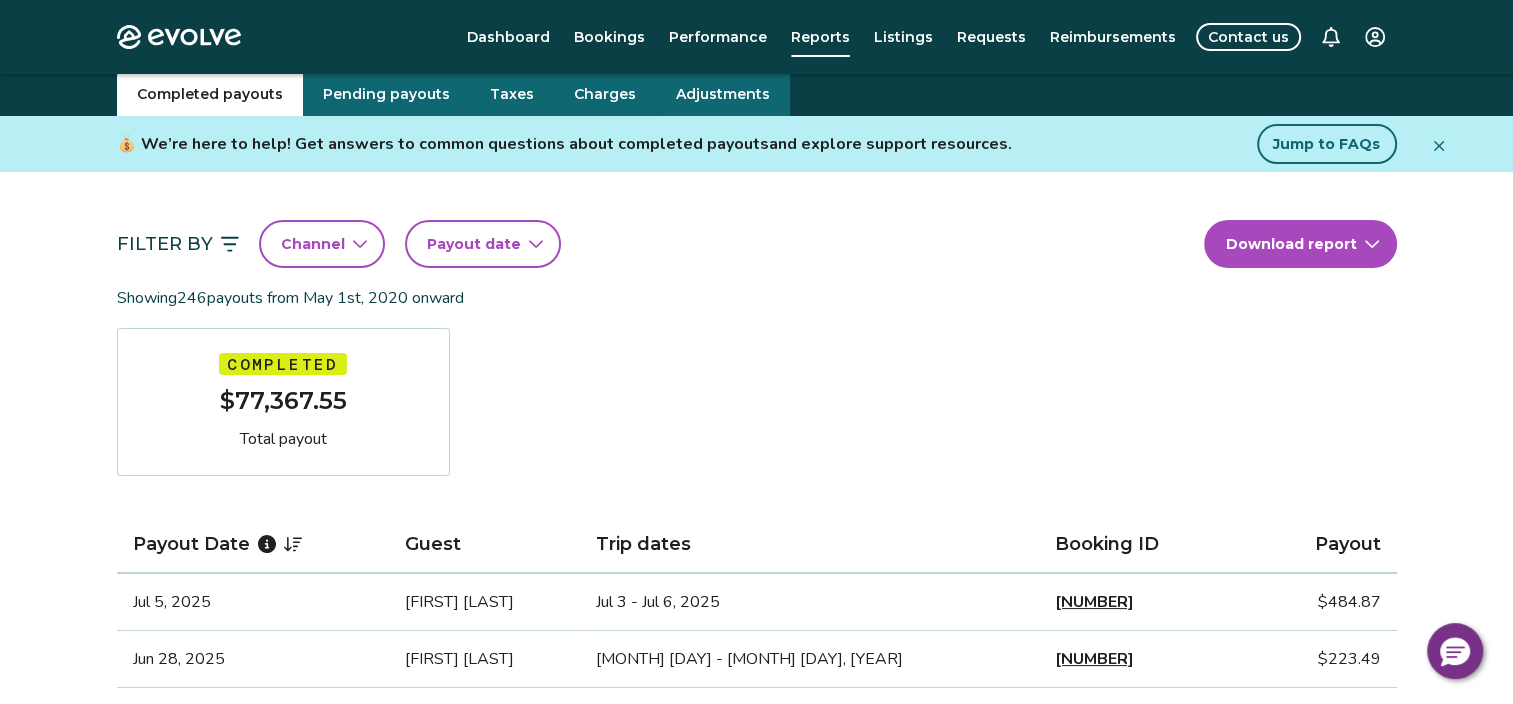 scroll, scrollTop: 100, scrollLeft: 0, axis: vertical 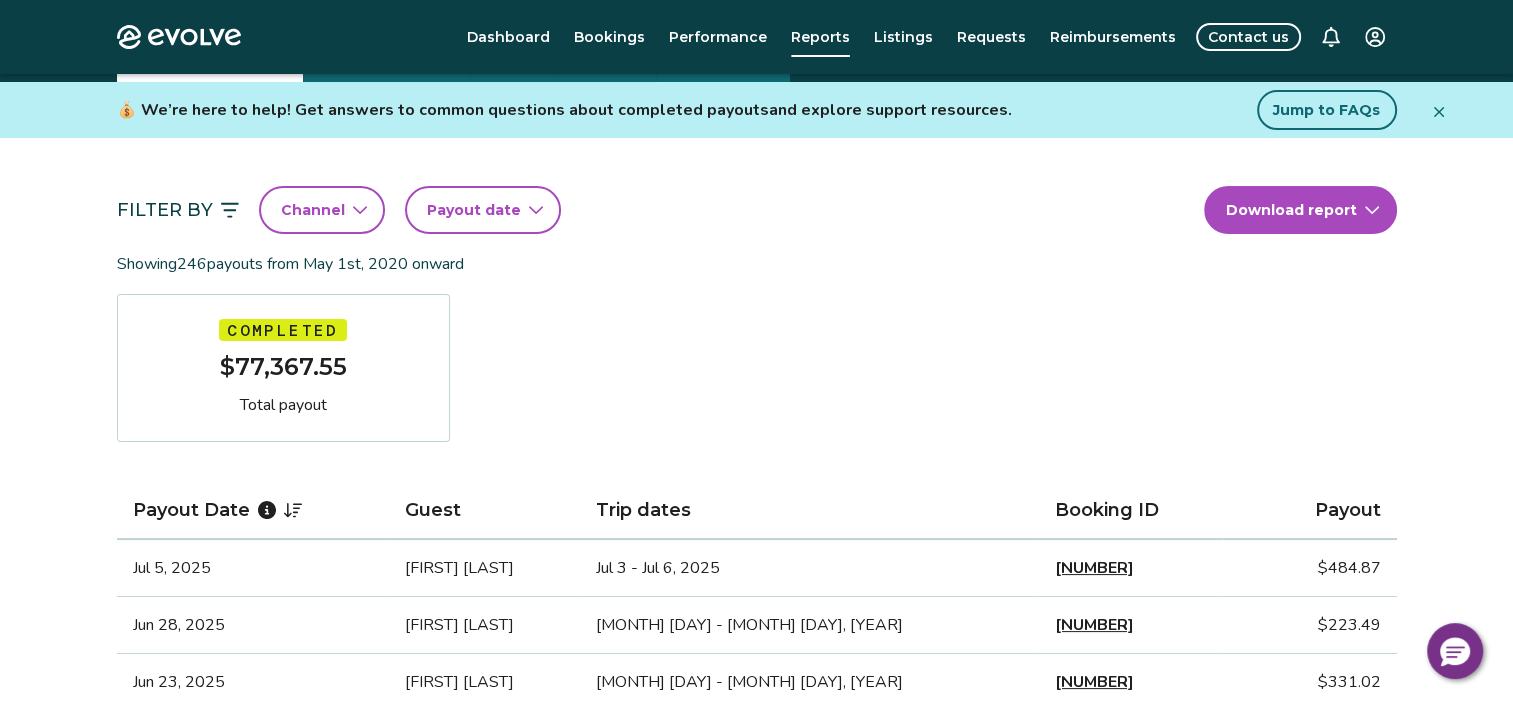 click 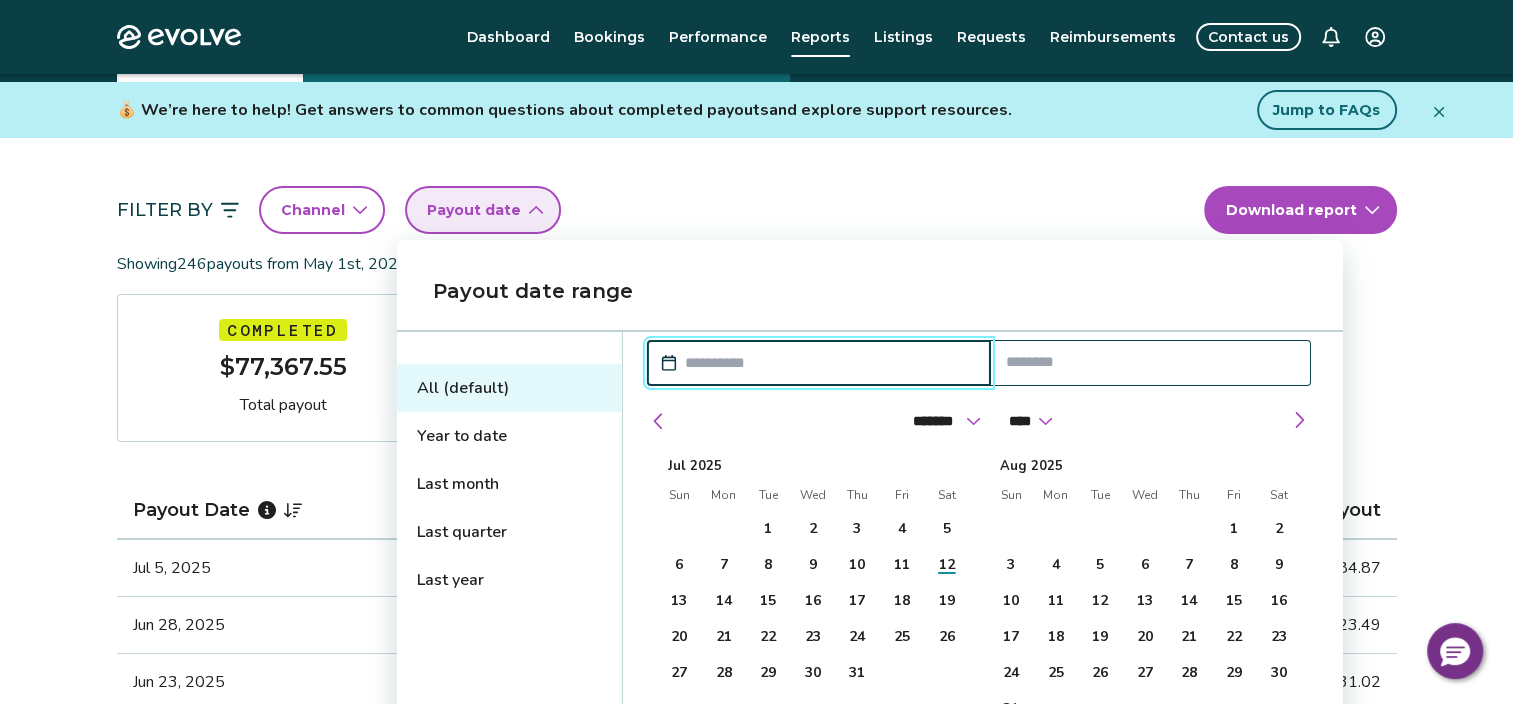click at bounding box center (829, 363) 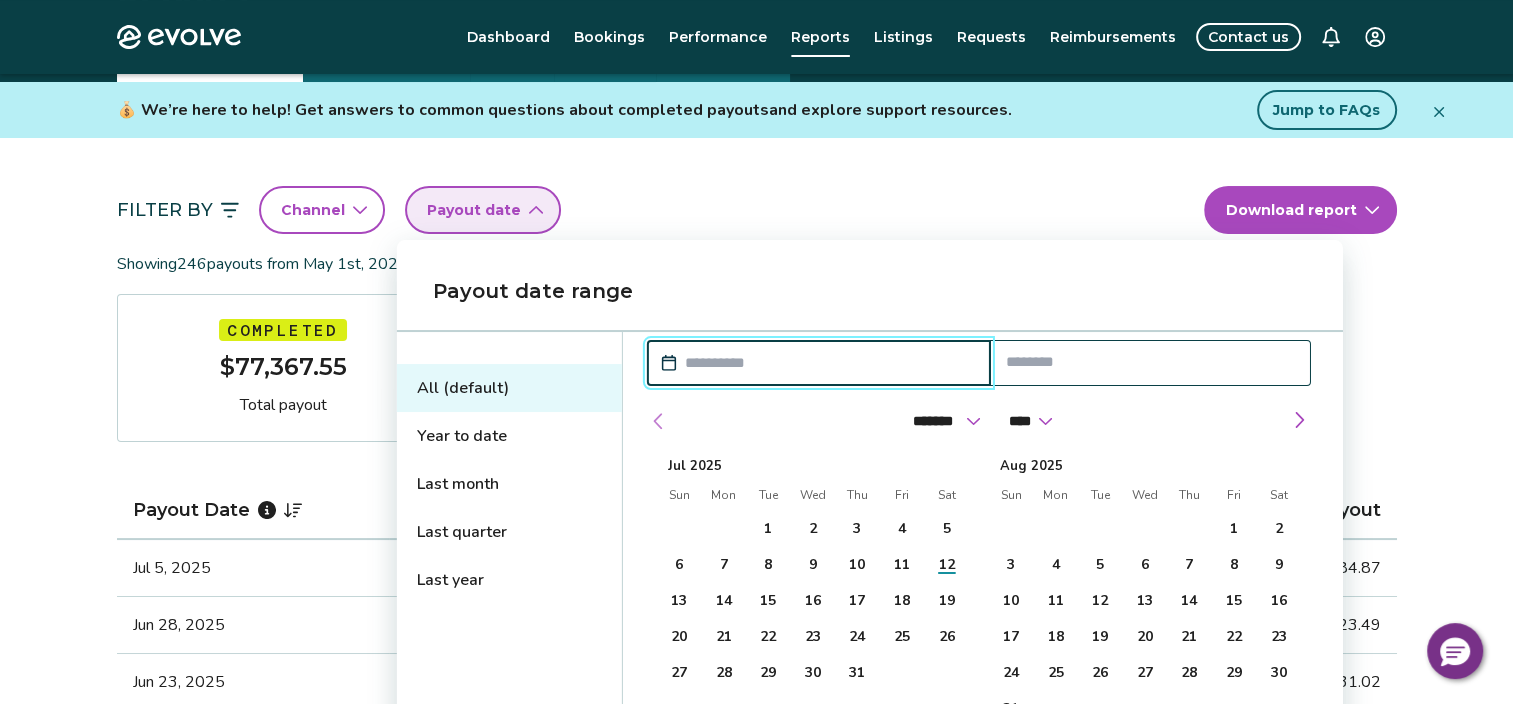 click at bounding box center [659, 421] 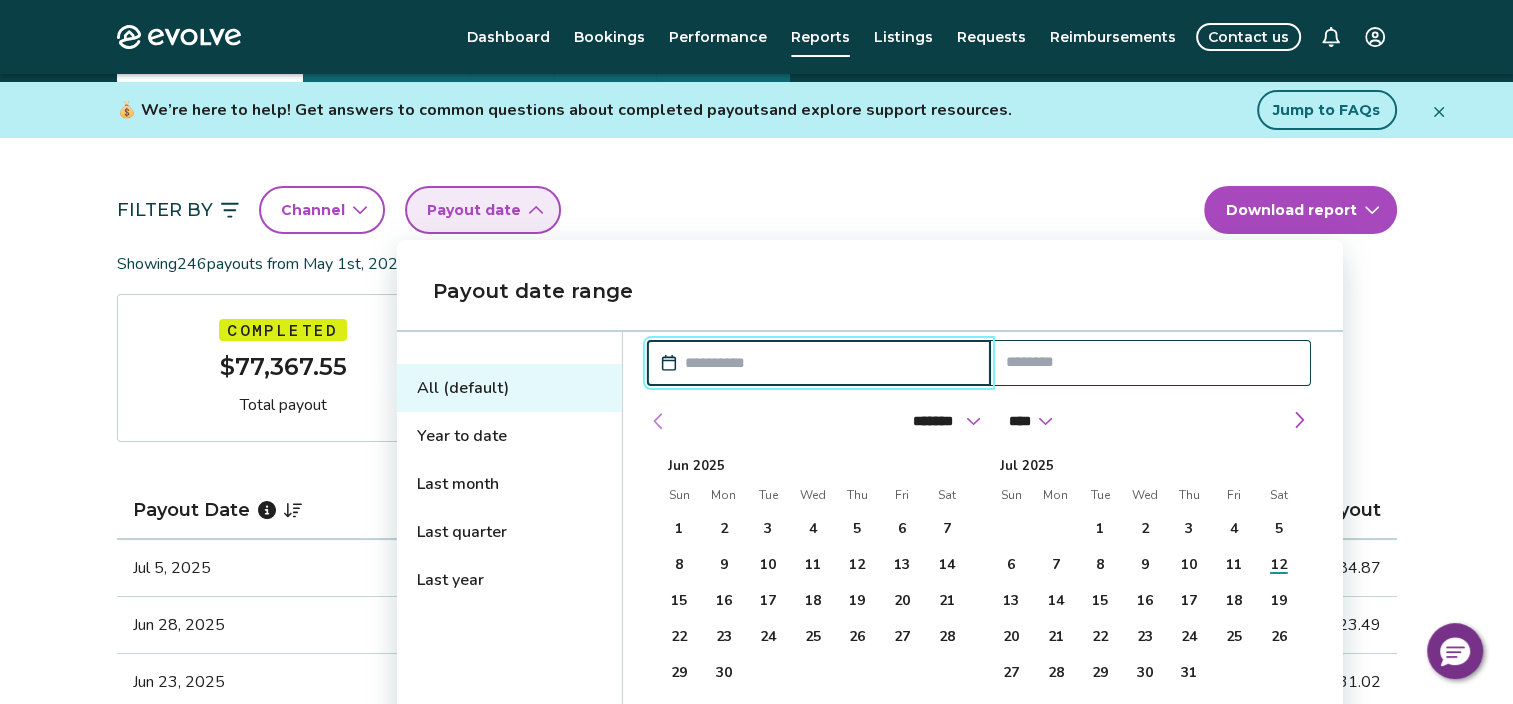 click at bounding box center [659, 421] 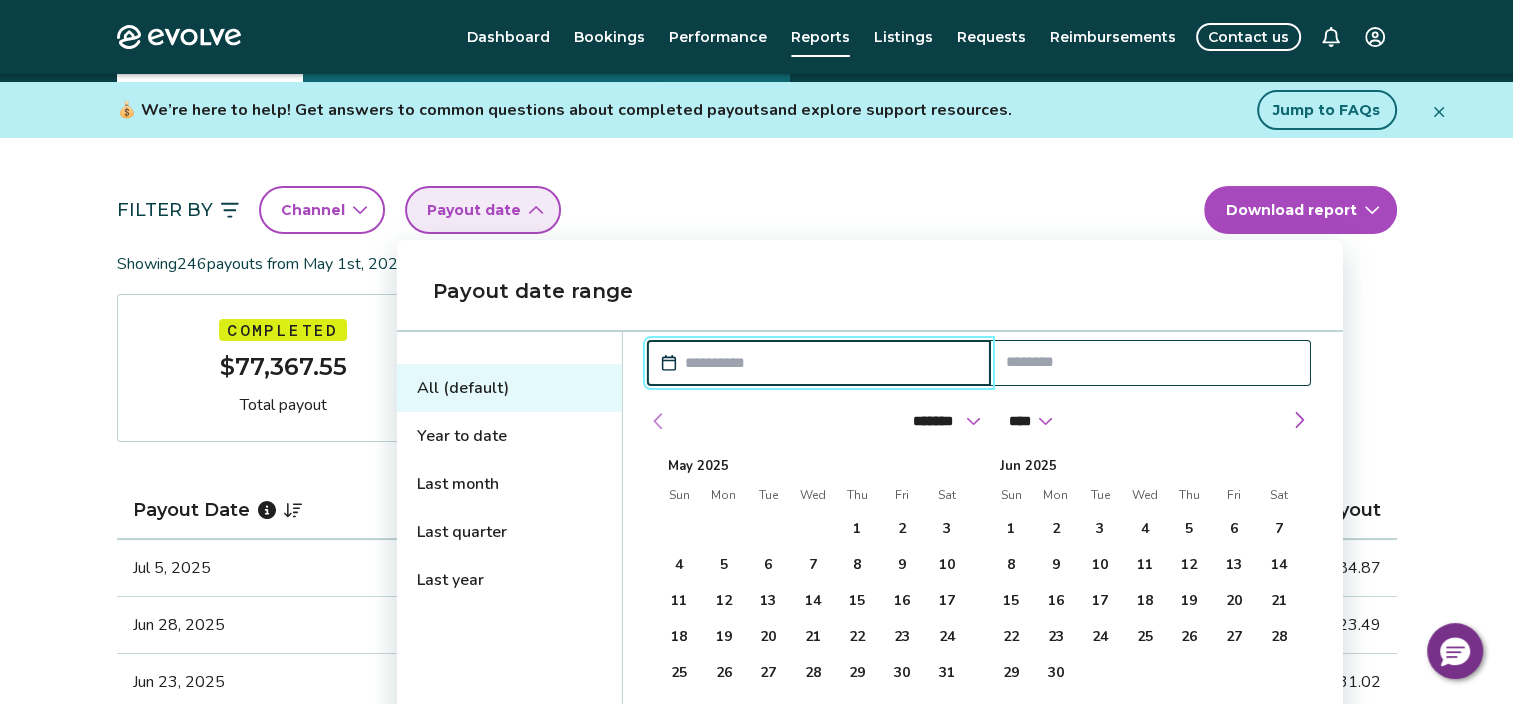 click at bounding box center [659, 421] 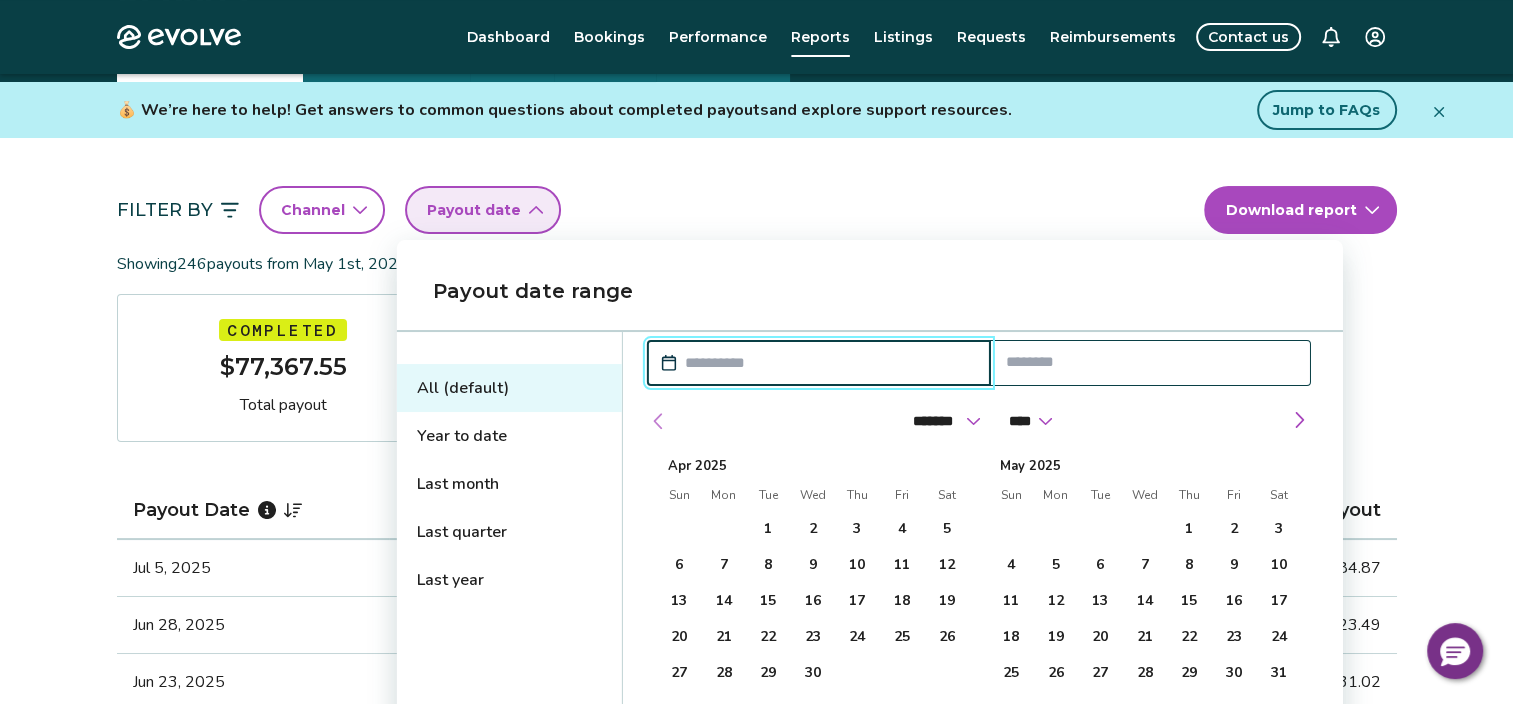 click at bounding box center (659, 421) 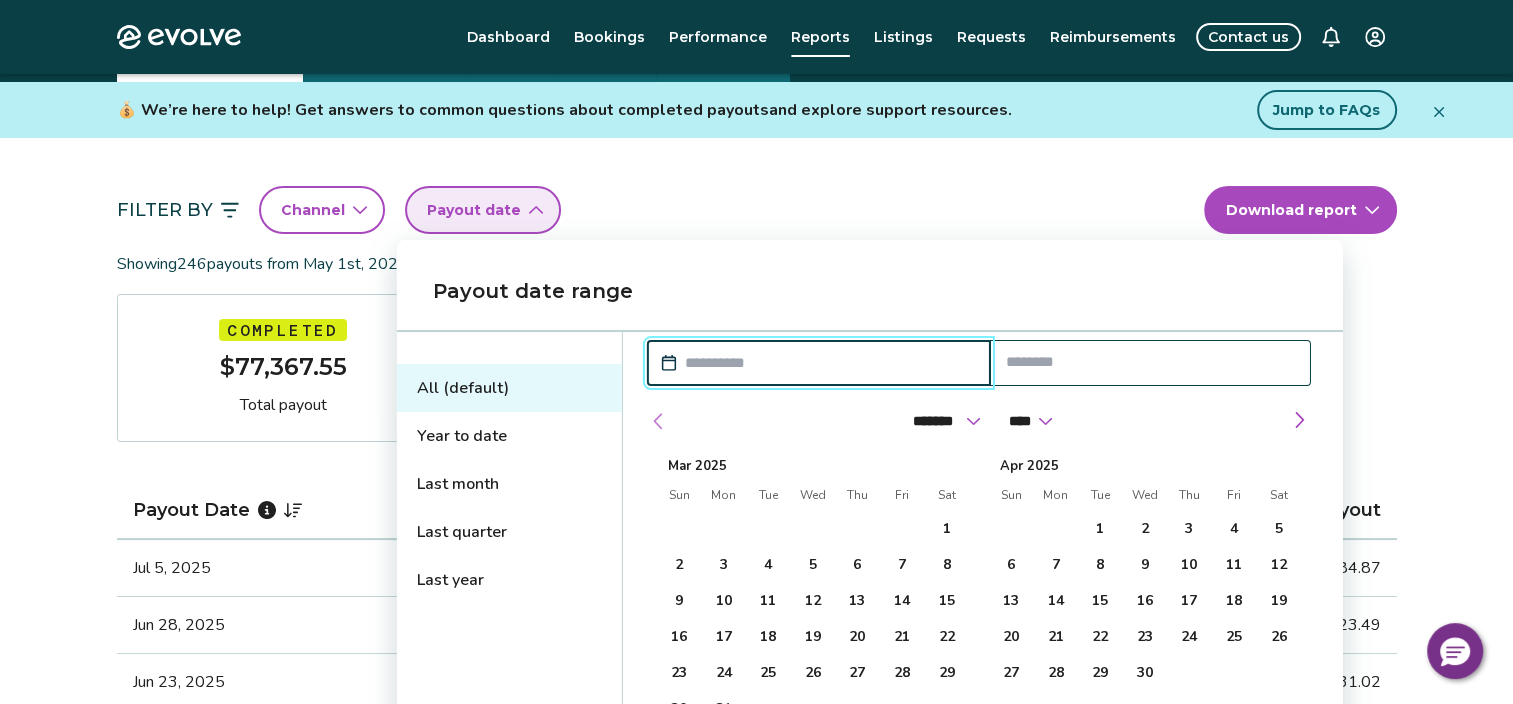 click at bounding box center [659, 421] 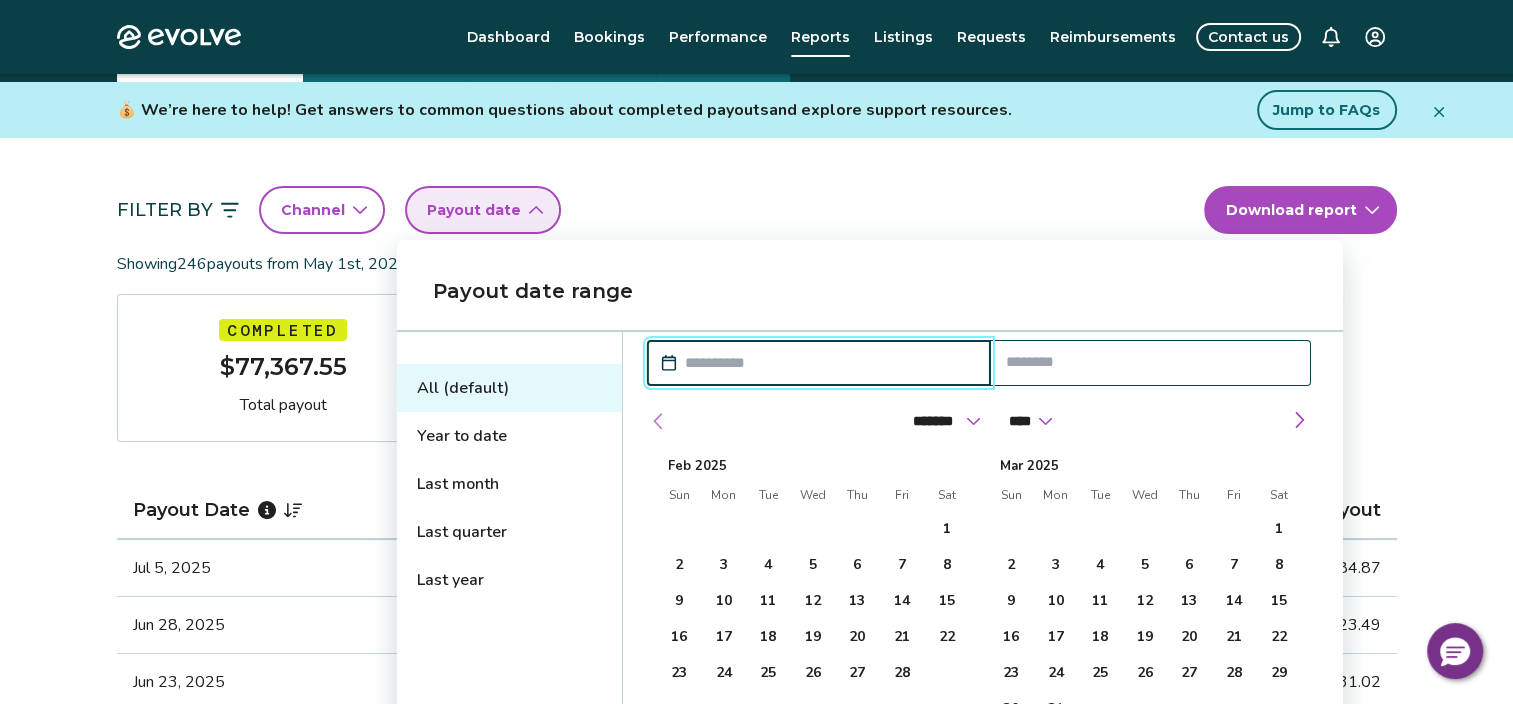 click at bounding box center (659, 421) 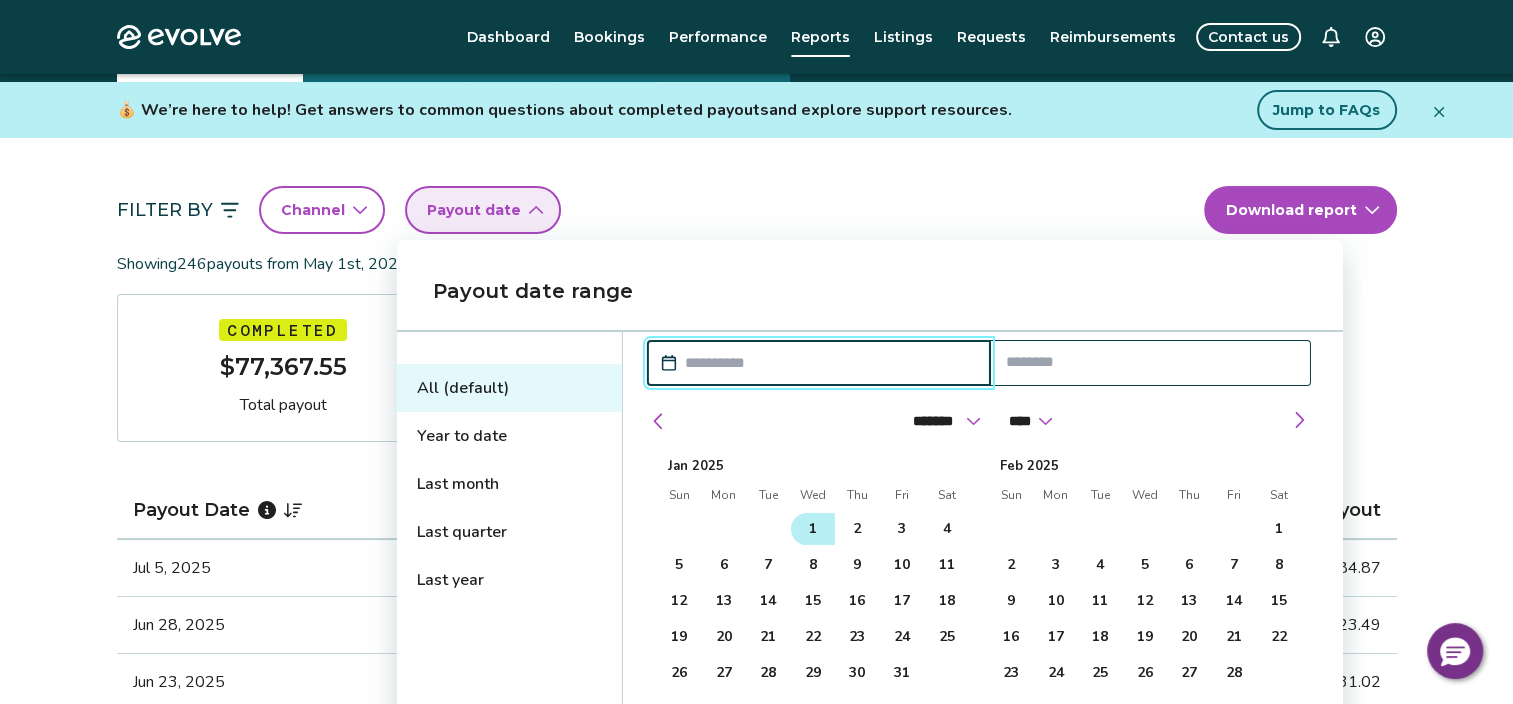 click on "1" at bounding box center (813, 529) 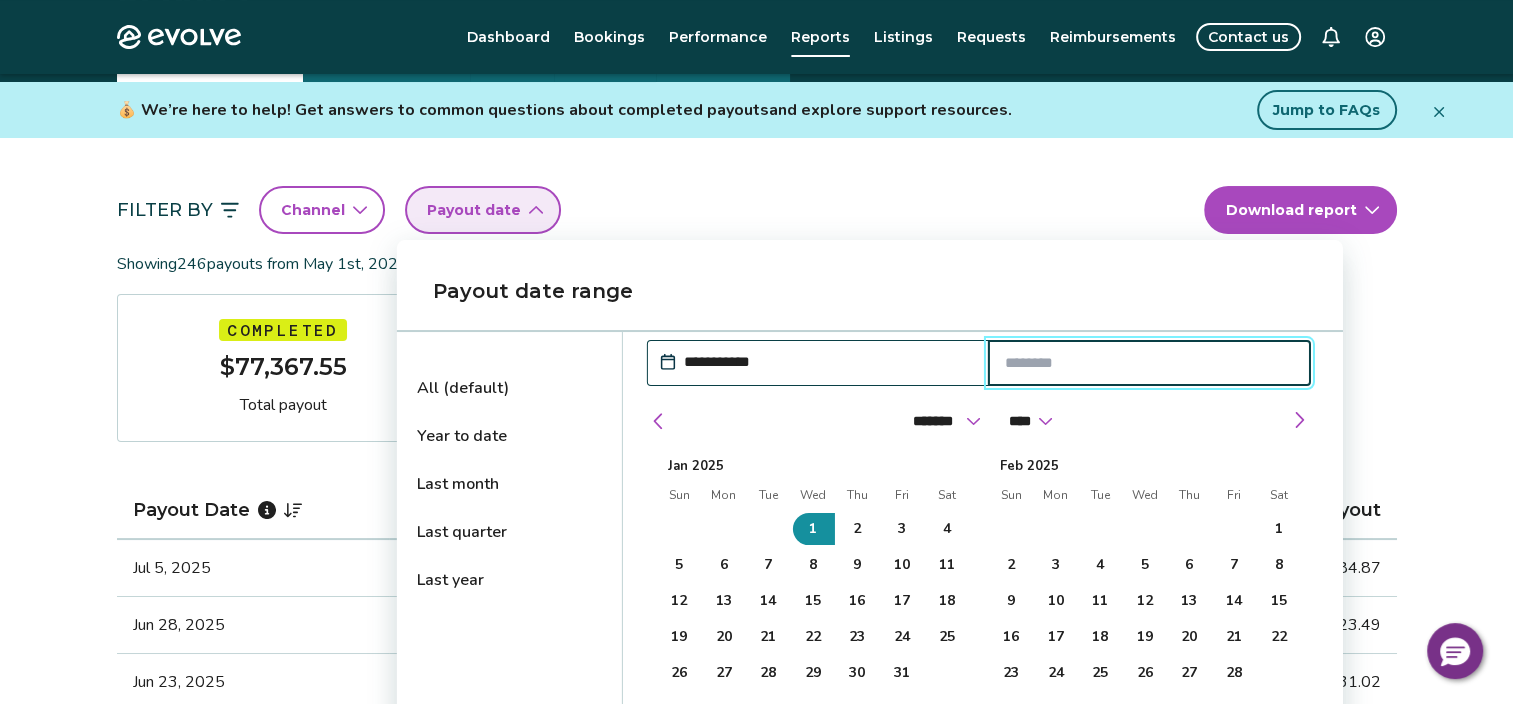 click at bounding box center (1149, 363) 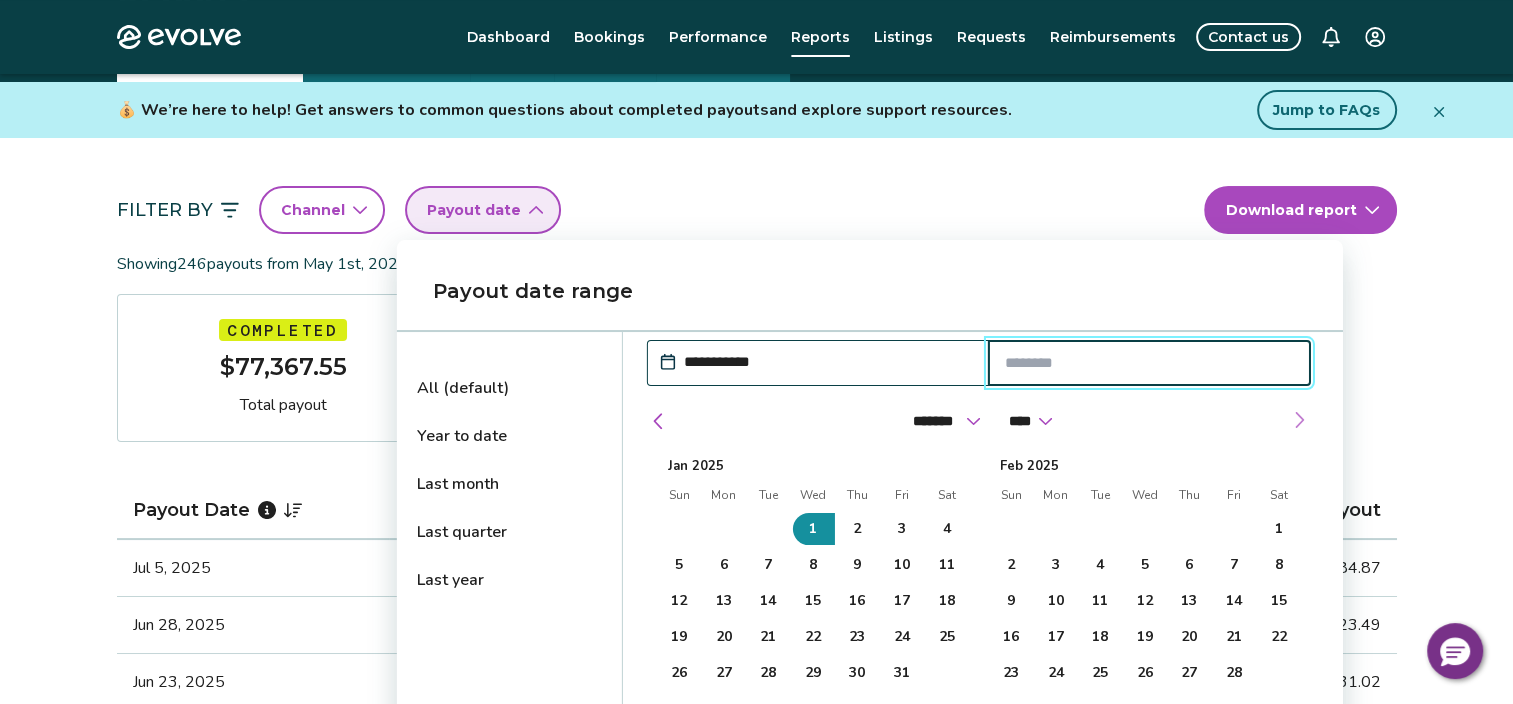 click at bounding box center (1299, 420) 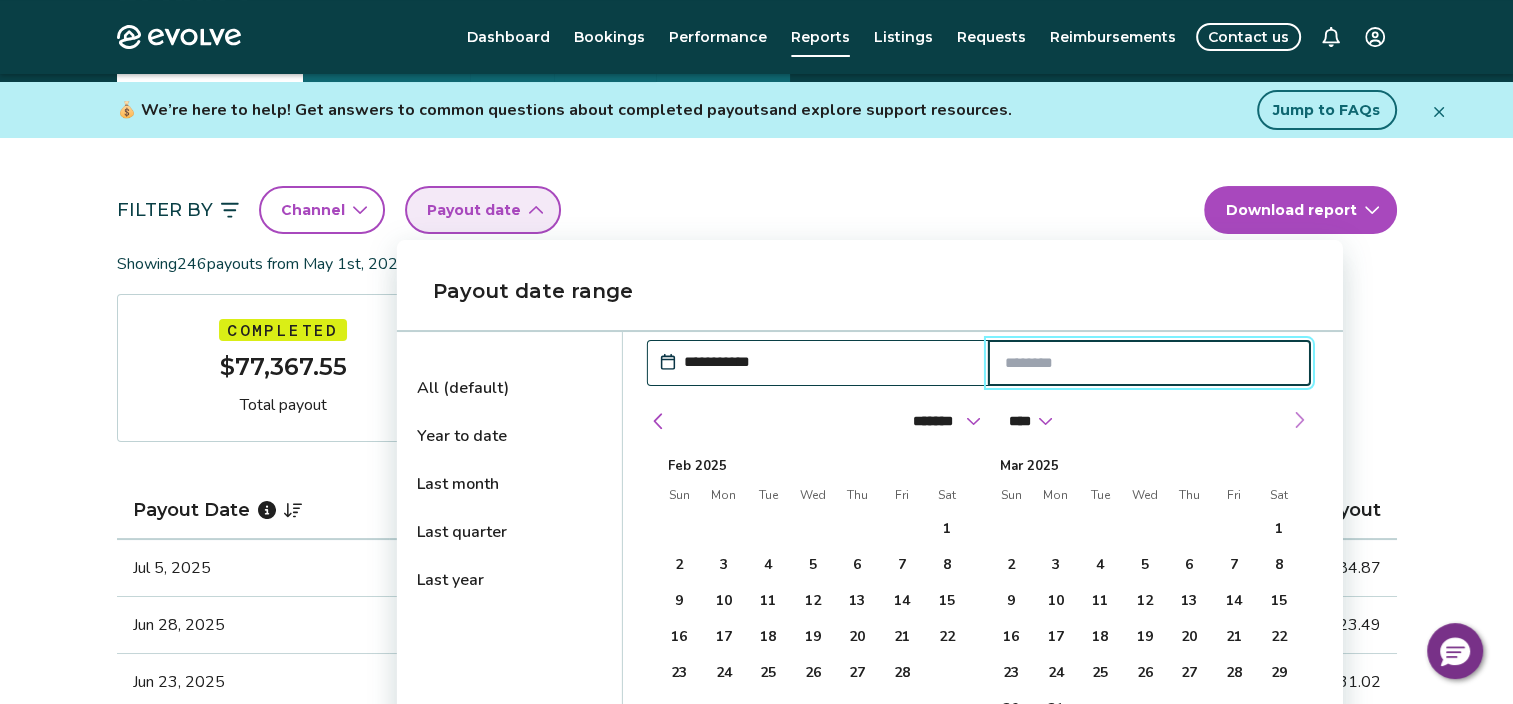 click at bounding box center (1299, 420) 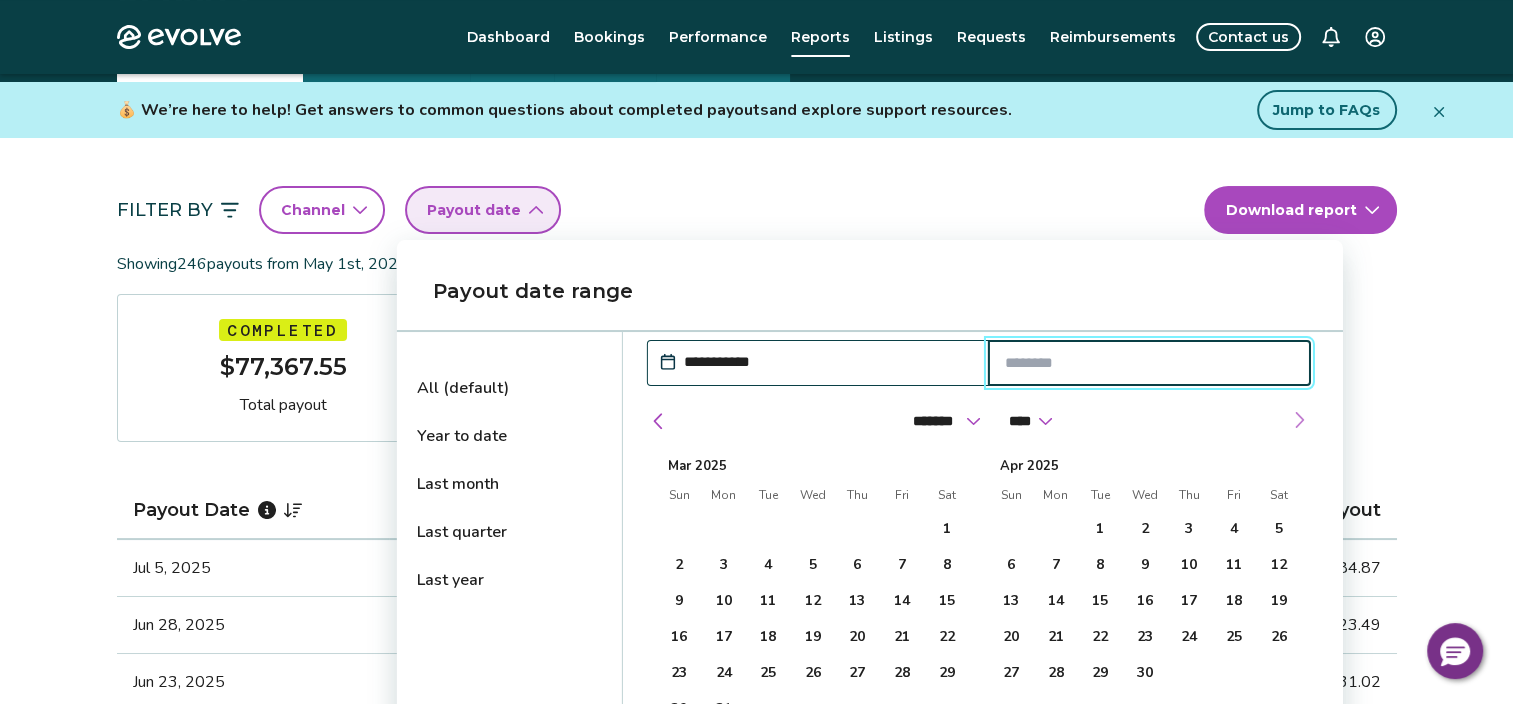 click at bounding box center [1299, 420] 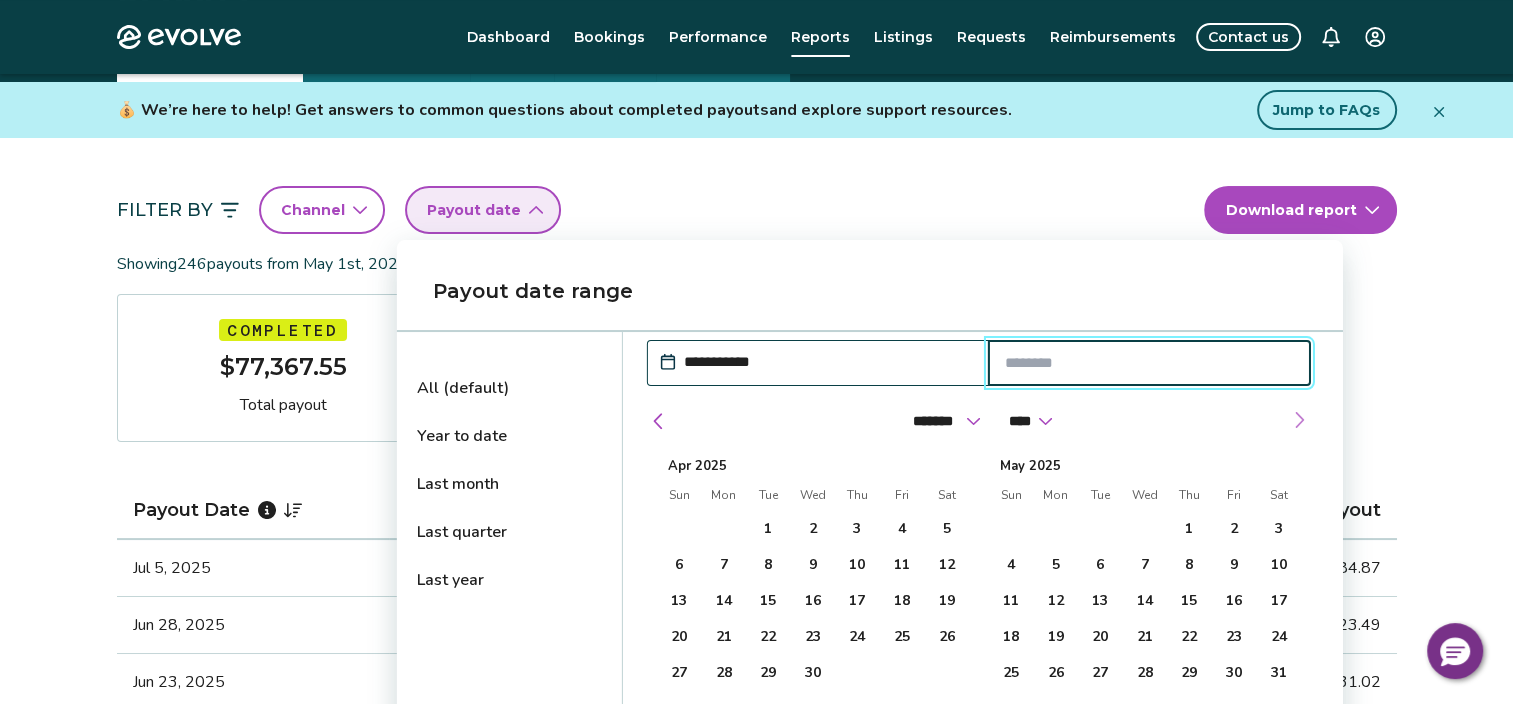 click at bounding box center (1299, 420) 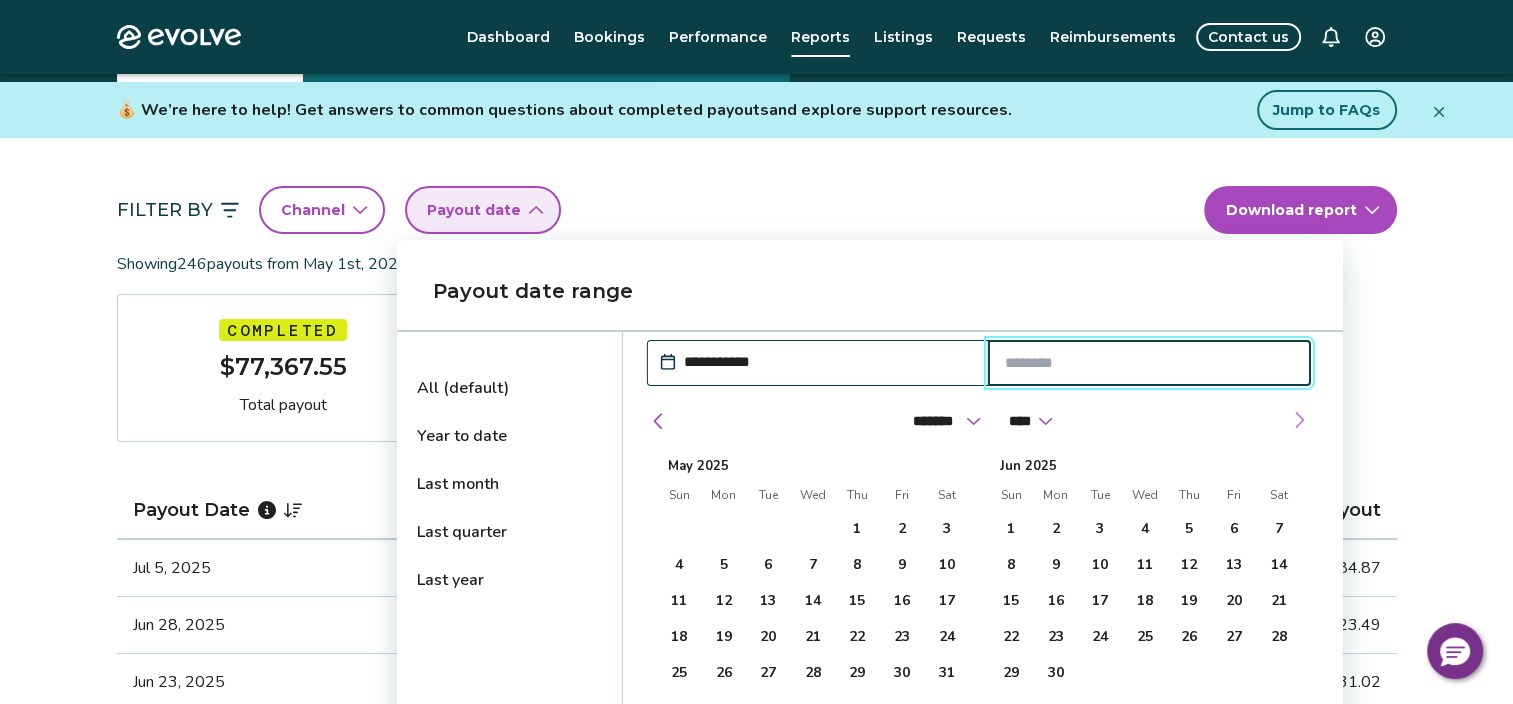 click at bounding box center (1299, 420) 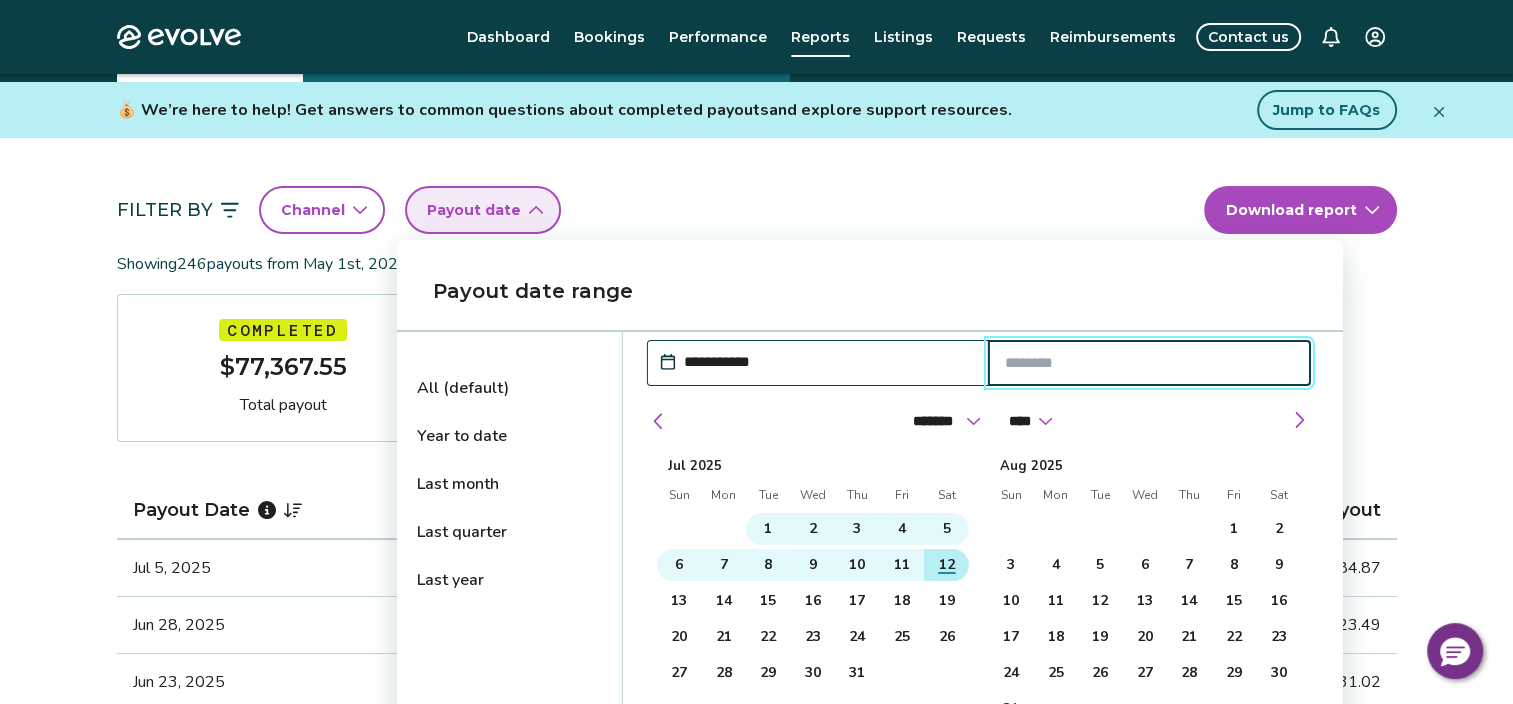 click on "12" at bounding box center (946, 565) 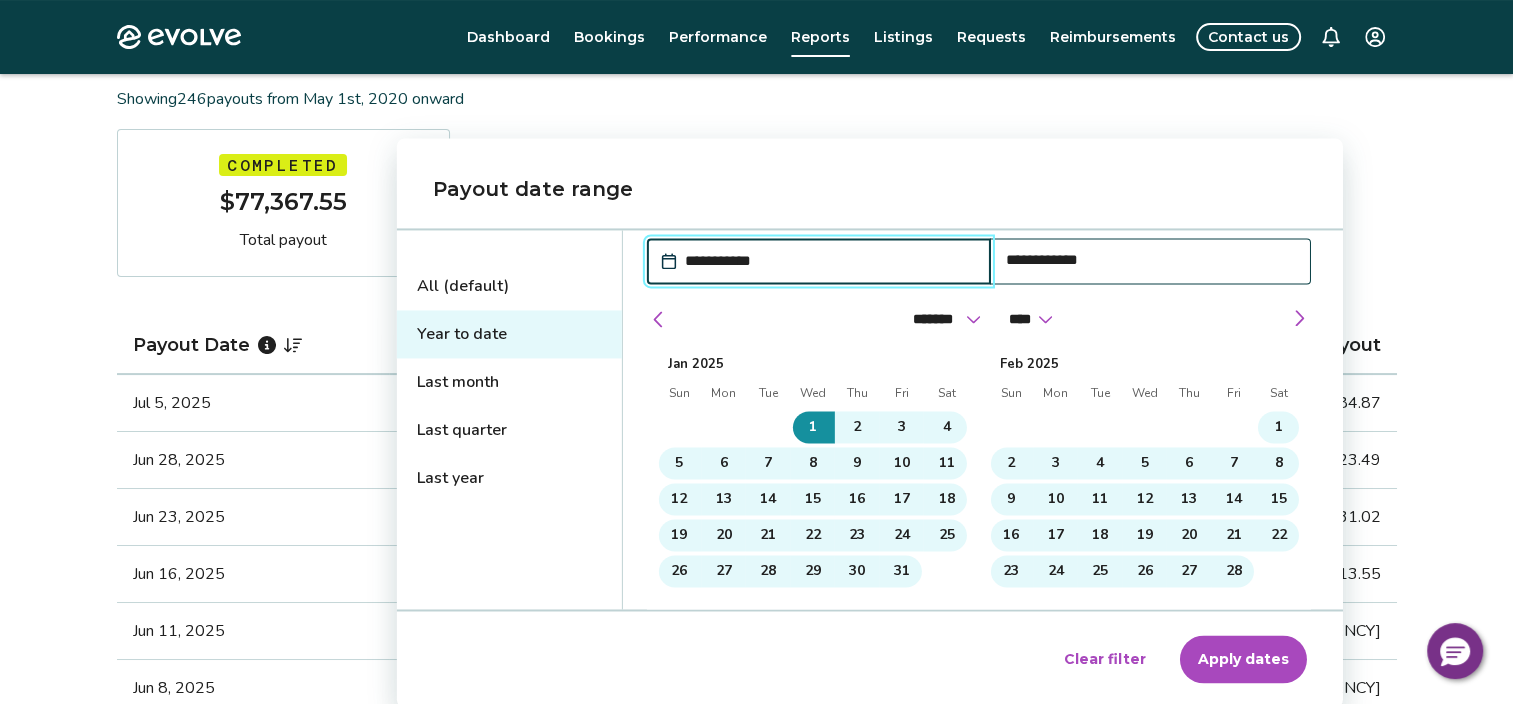 scroll, scrollTop: 300, scrollLeft: 0, axis: vertical 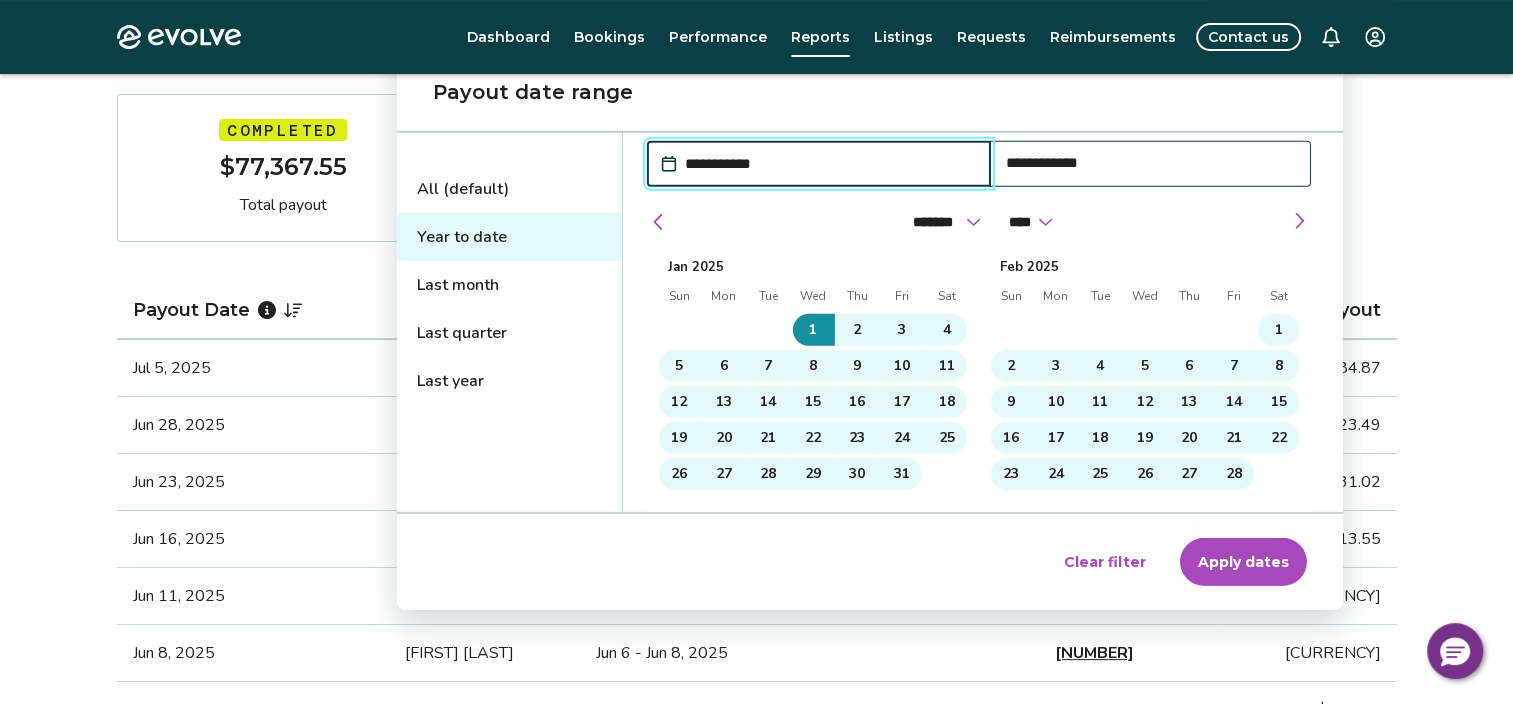 click on "Apply dates" at bounding box center [1243, 562] 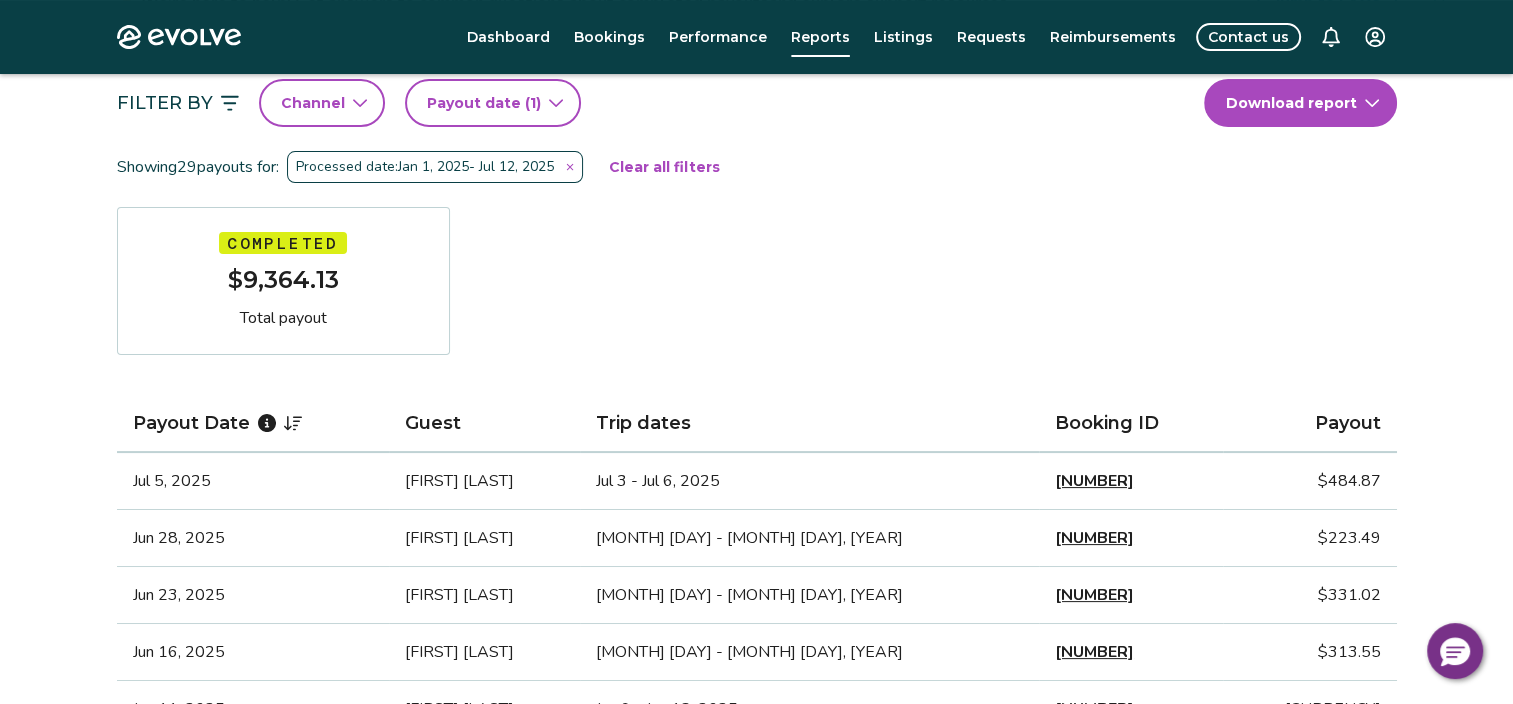 scroll, scrollTop: 185, scrollLeft: 0, axis: vertical 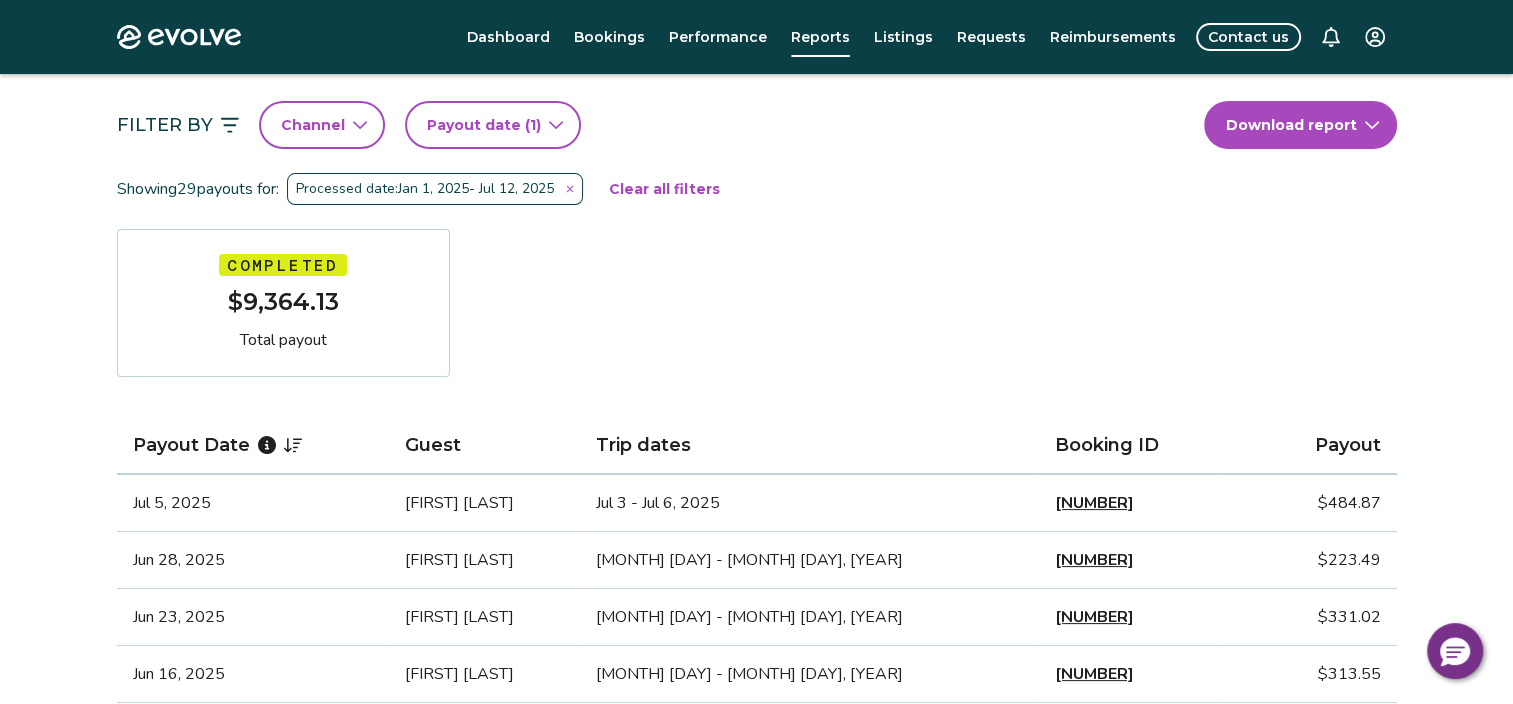 click 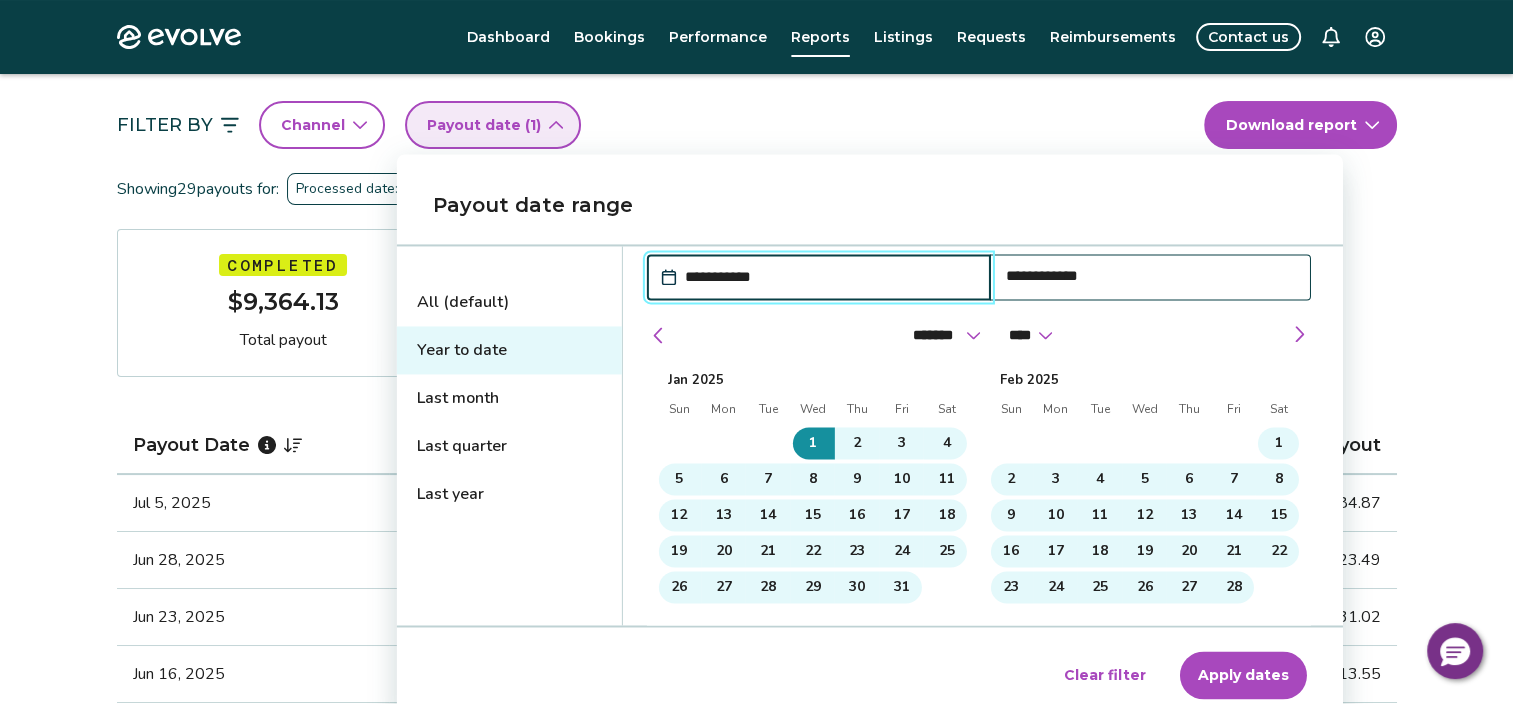 click on "**********" at bounding box center [829, 277] 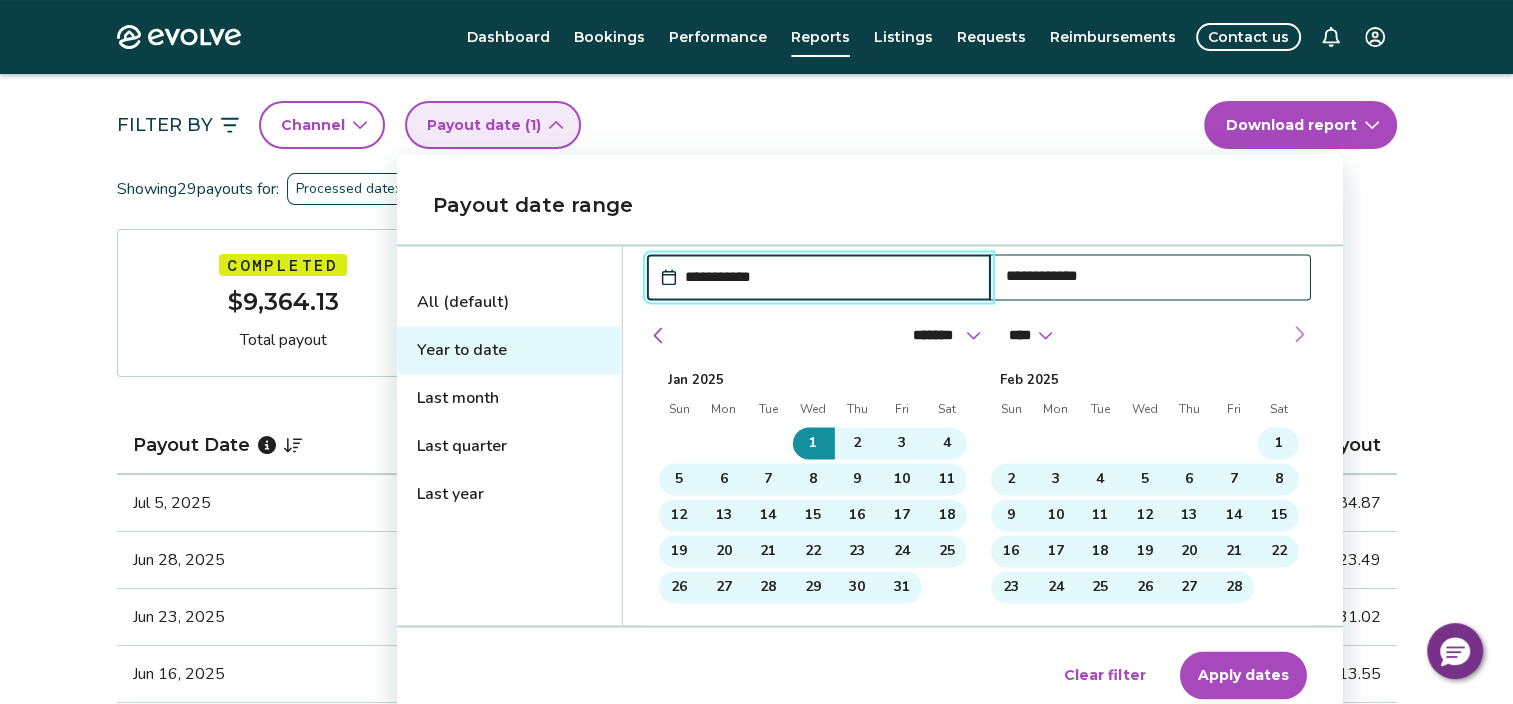 click at bounding box center (1299, 334) 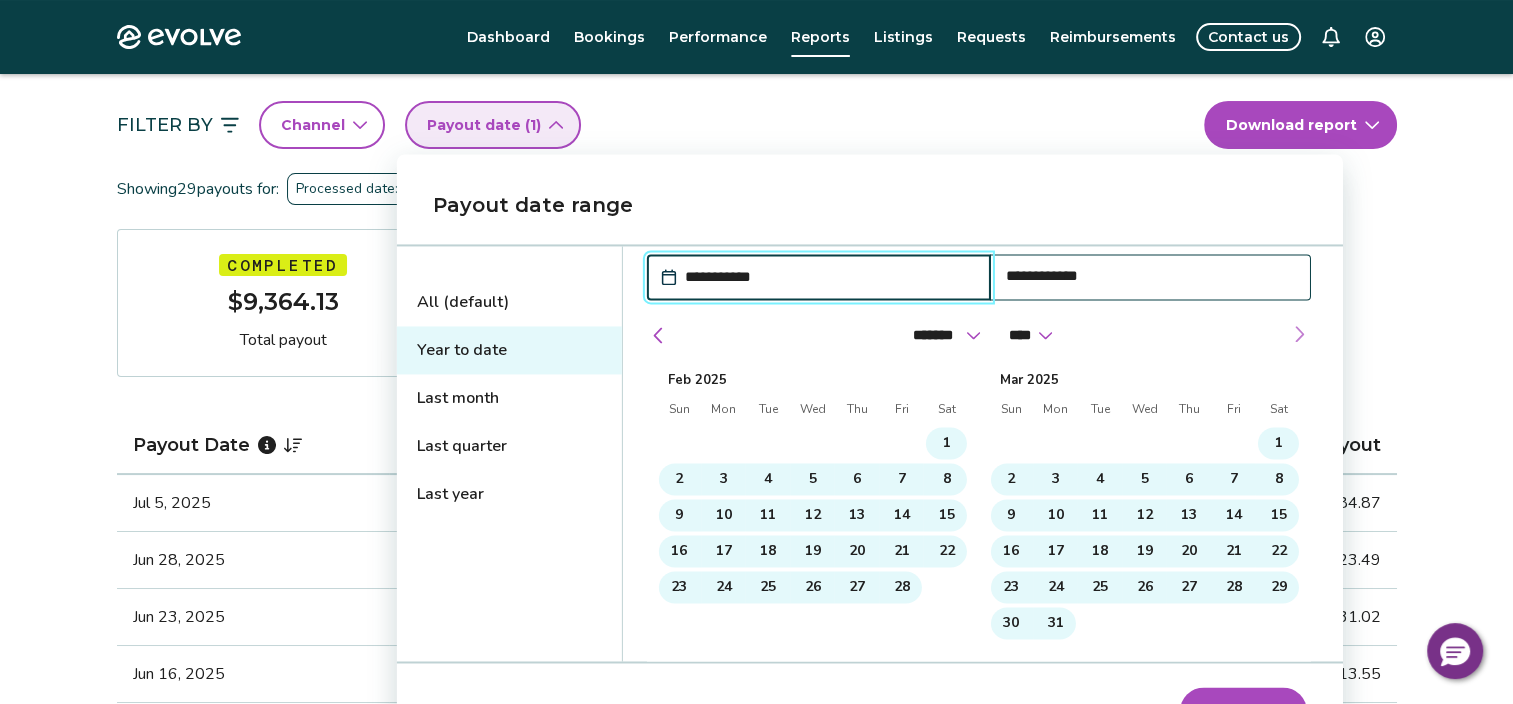 click at bounding box center [1299, 334] 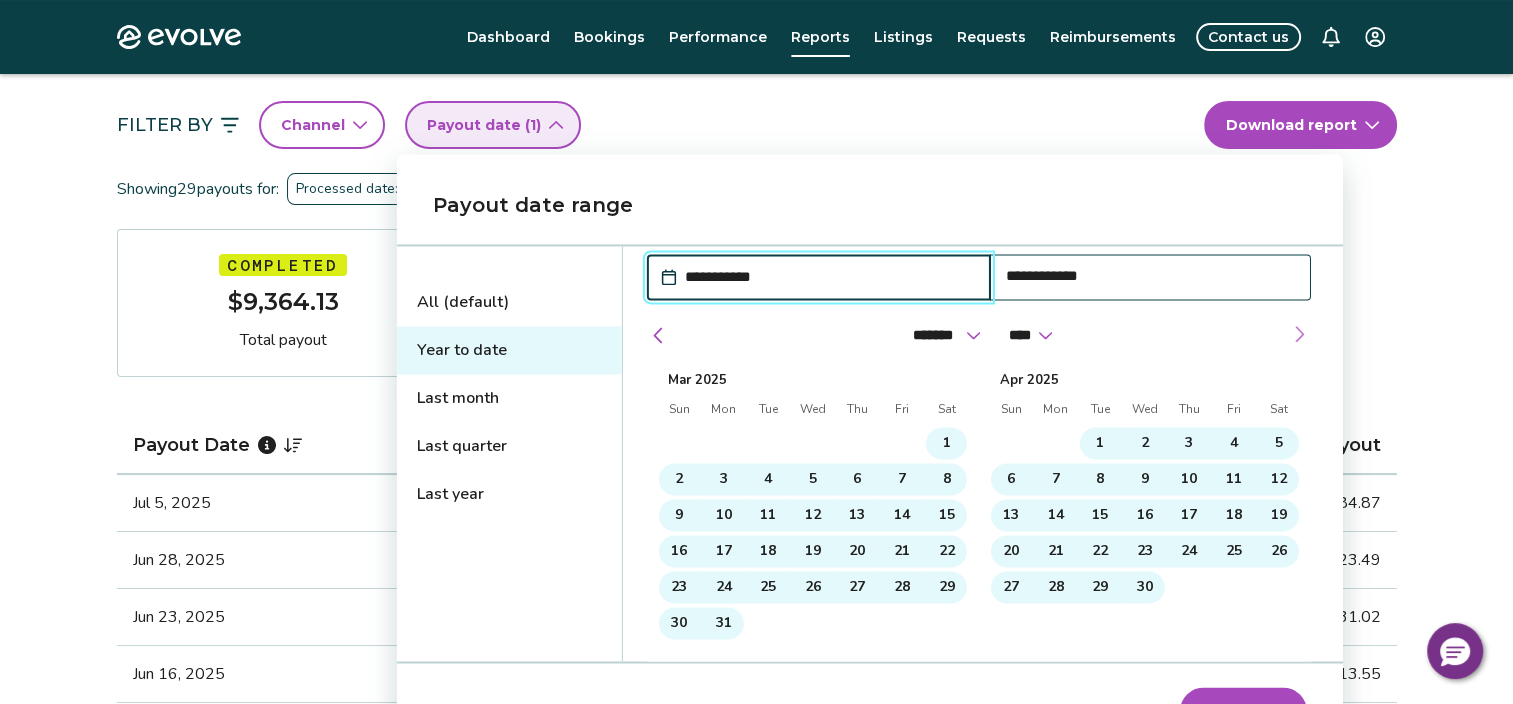 click at bounding box center [1299, 334] 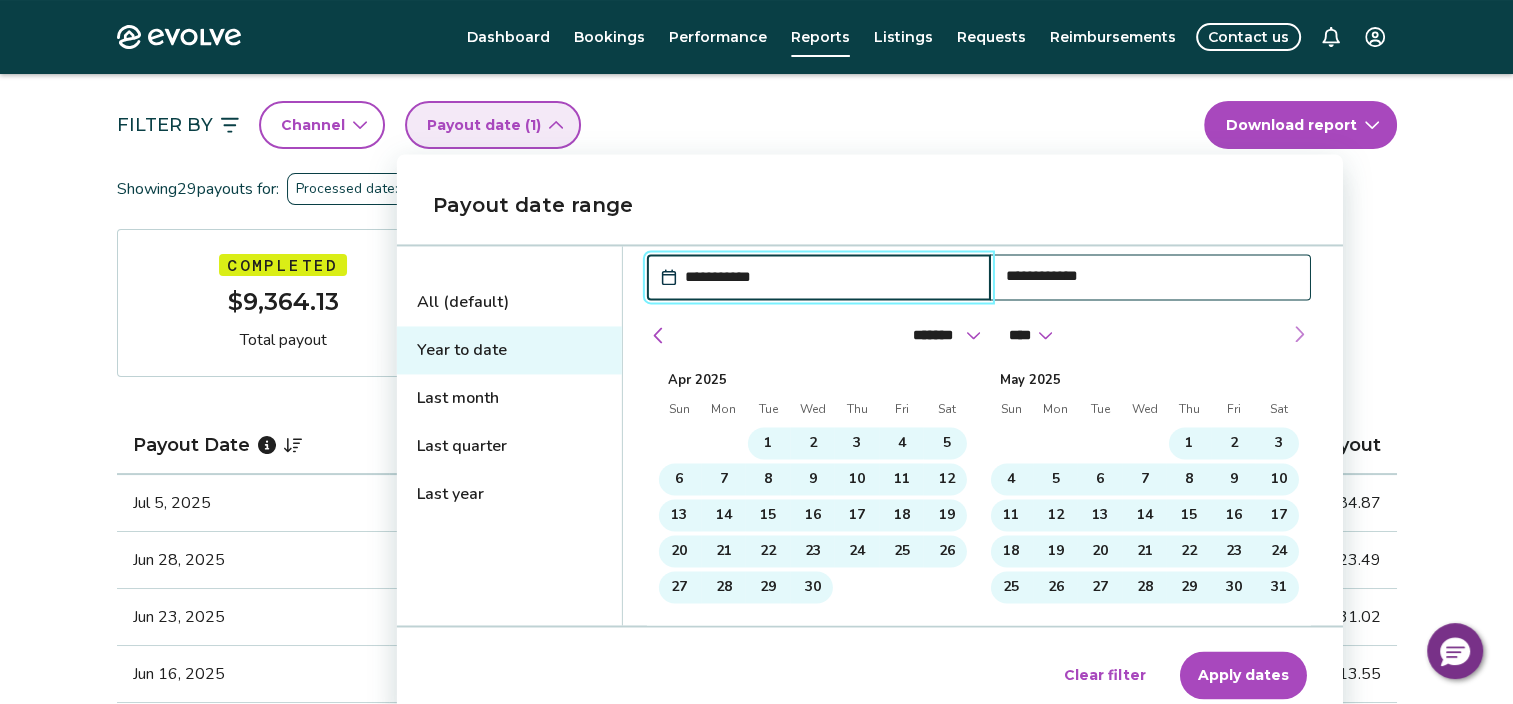 click at bounding box center (1299, 334) 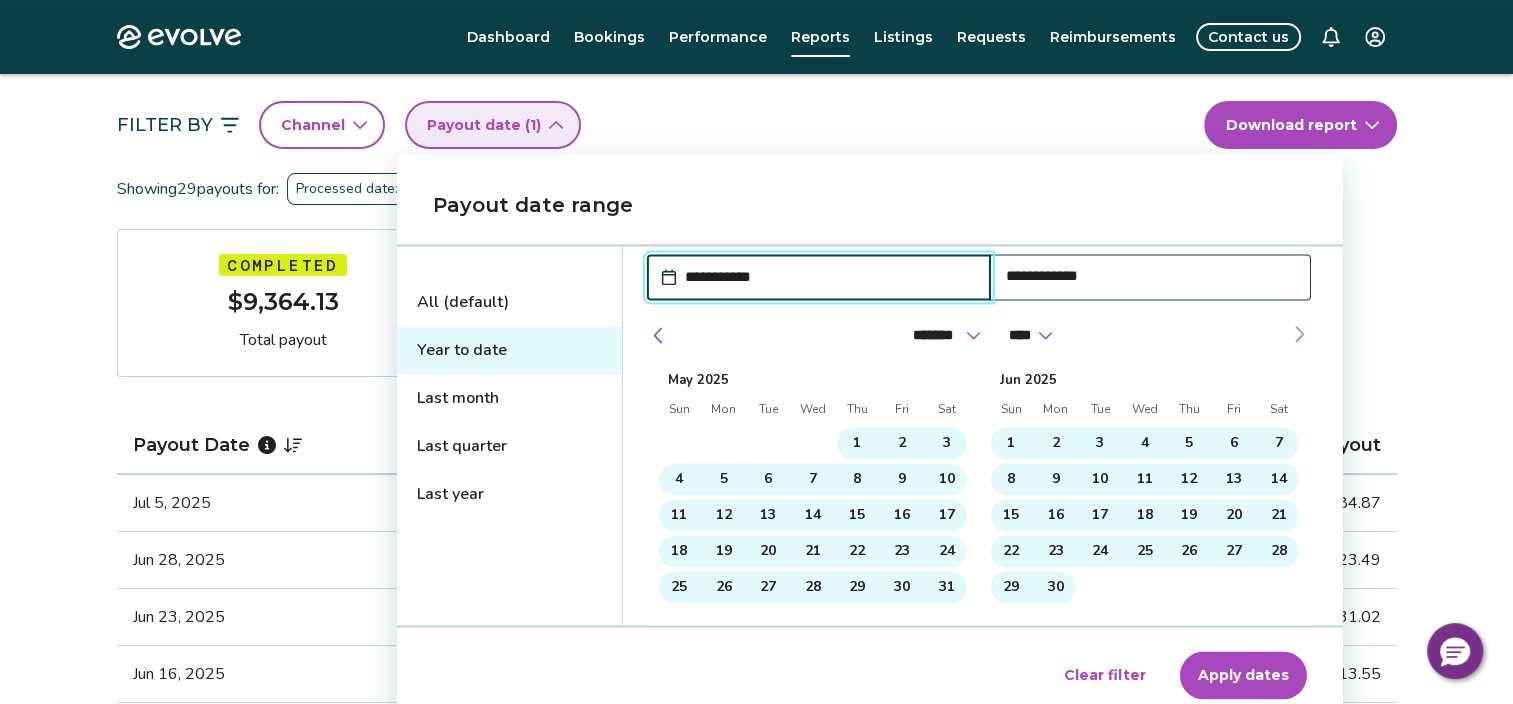 click at bounding box center (1299, 334) 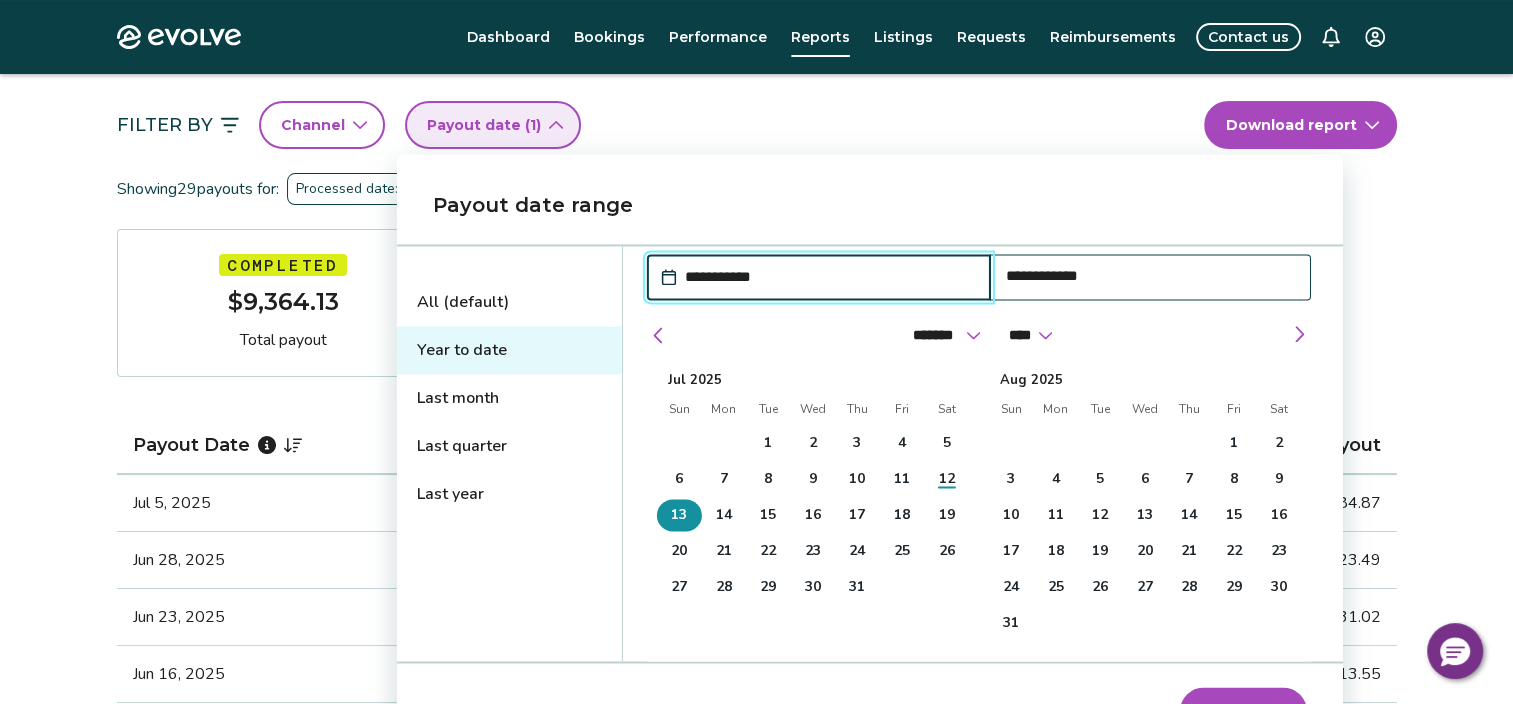 click on "13" at bounding box center [679, 515] 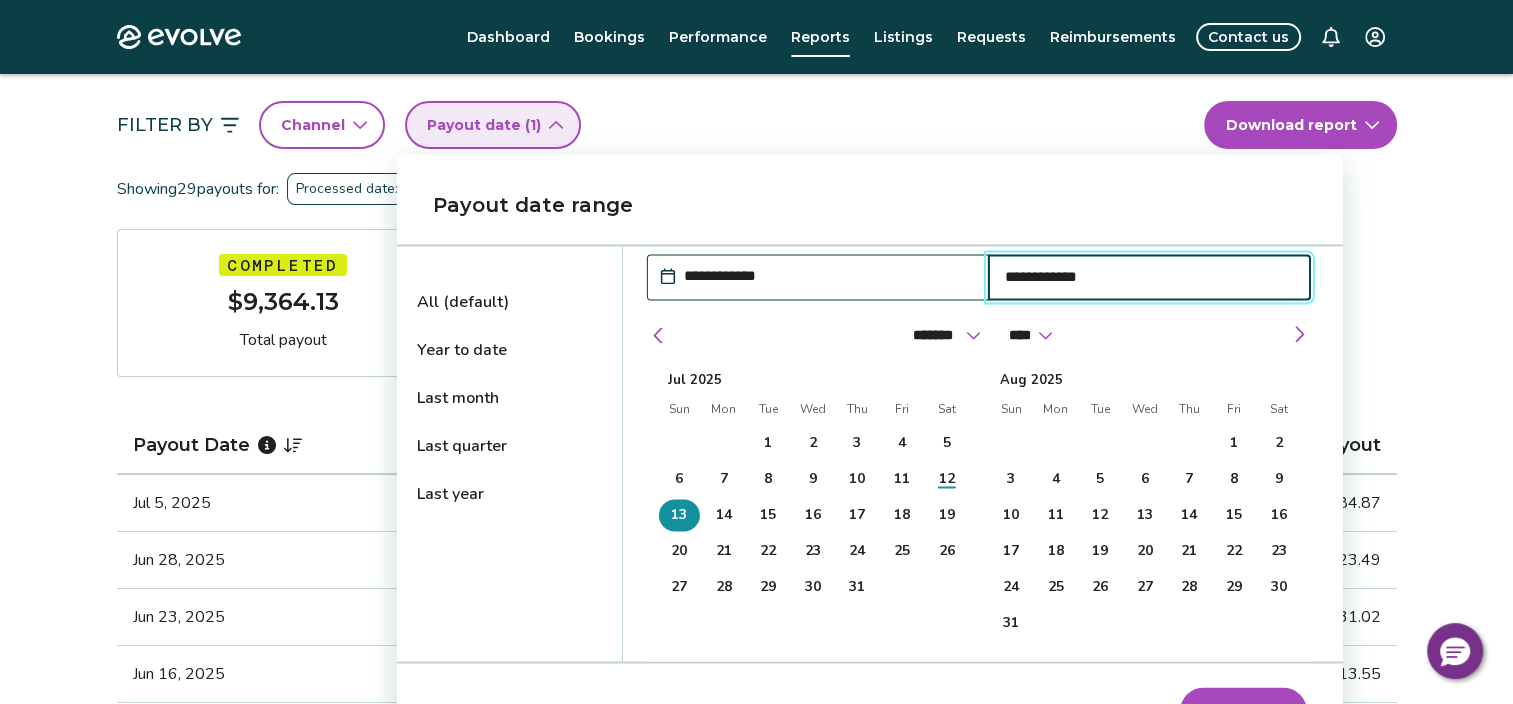 click on "**********" at bounding box center [1149, 277] 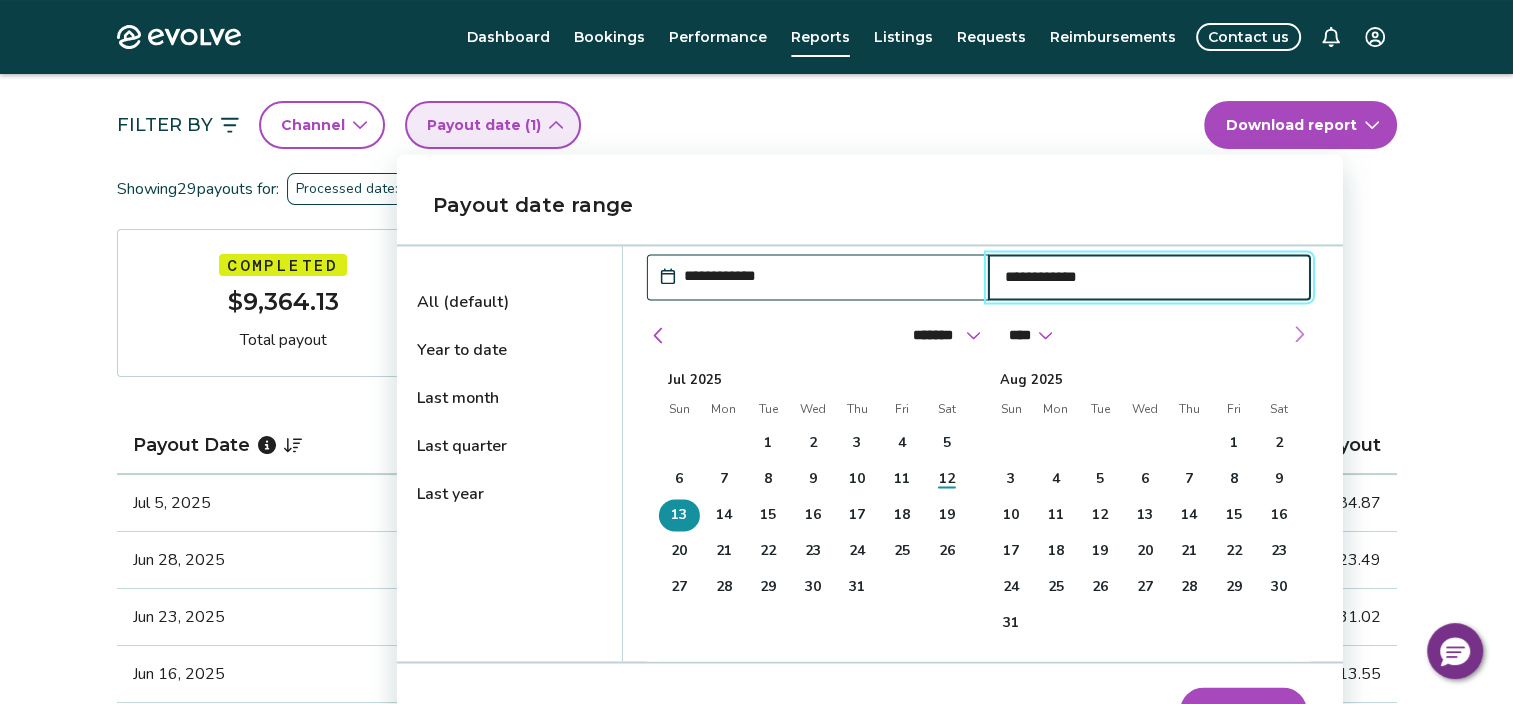 click at bounding box center [1299, 334] 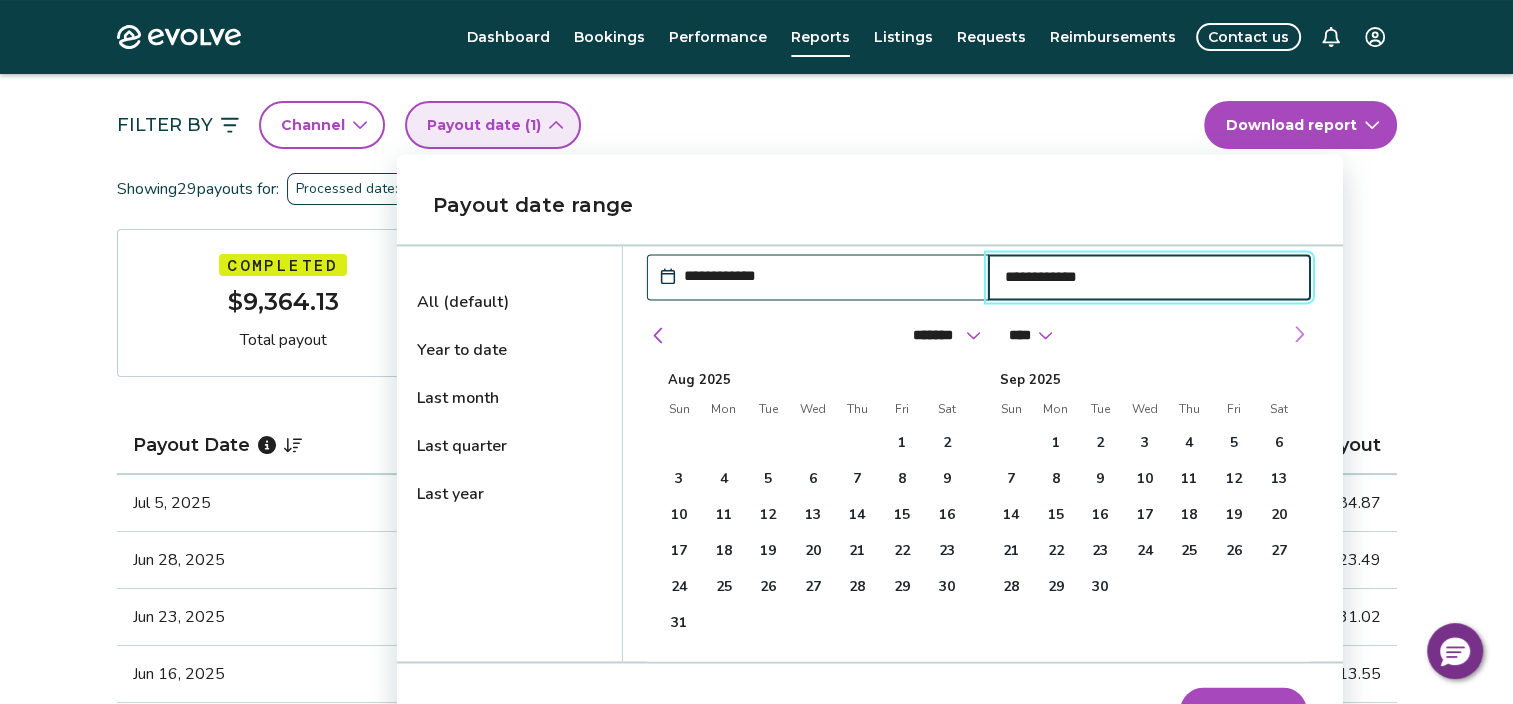 click at bounding box center (1299, 334) 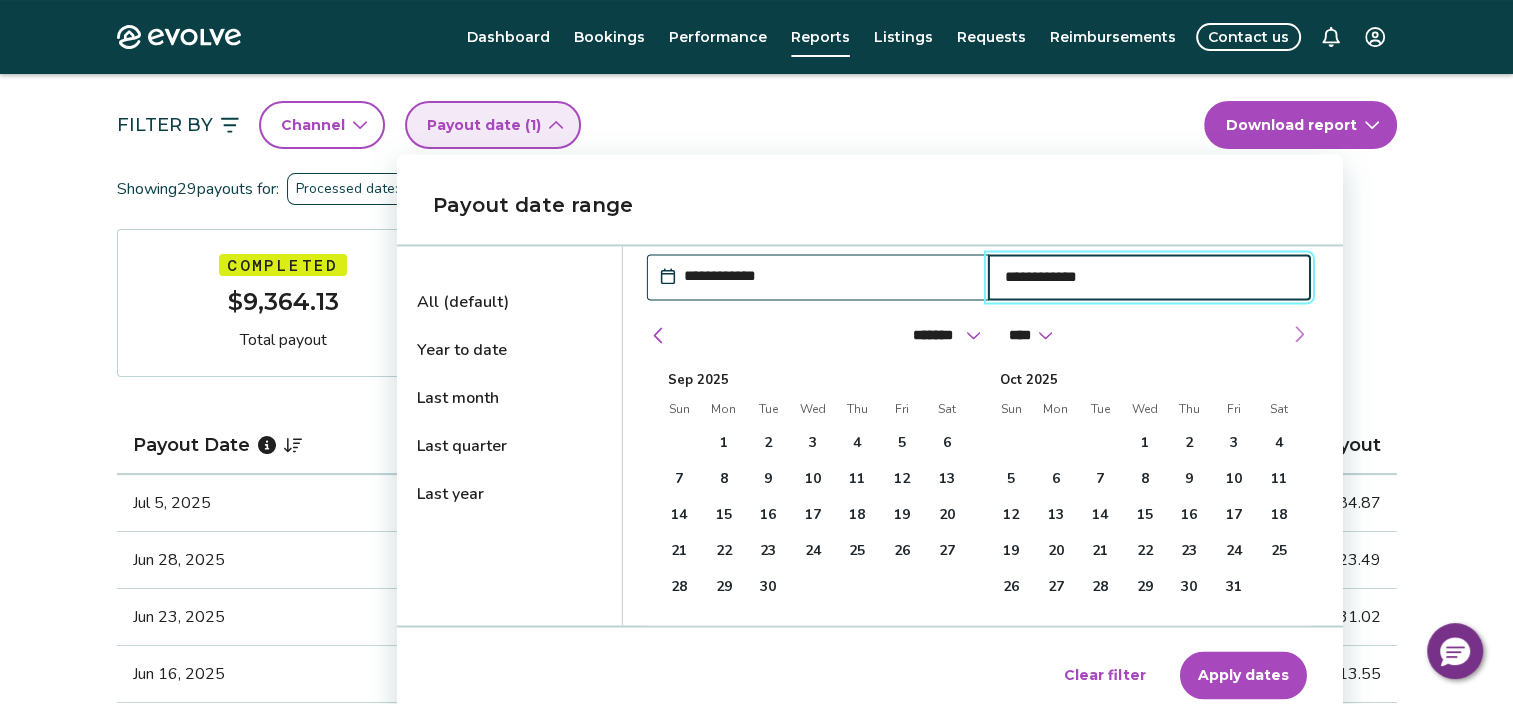 click at bounding box center (1299, 334) 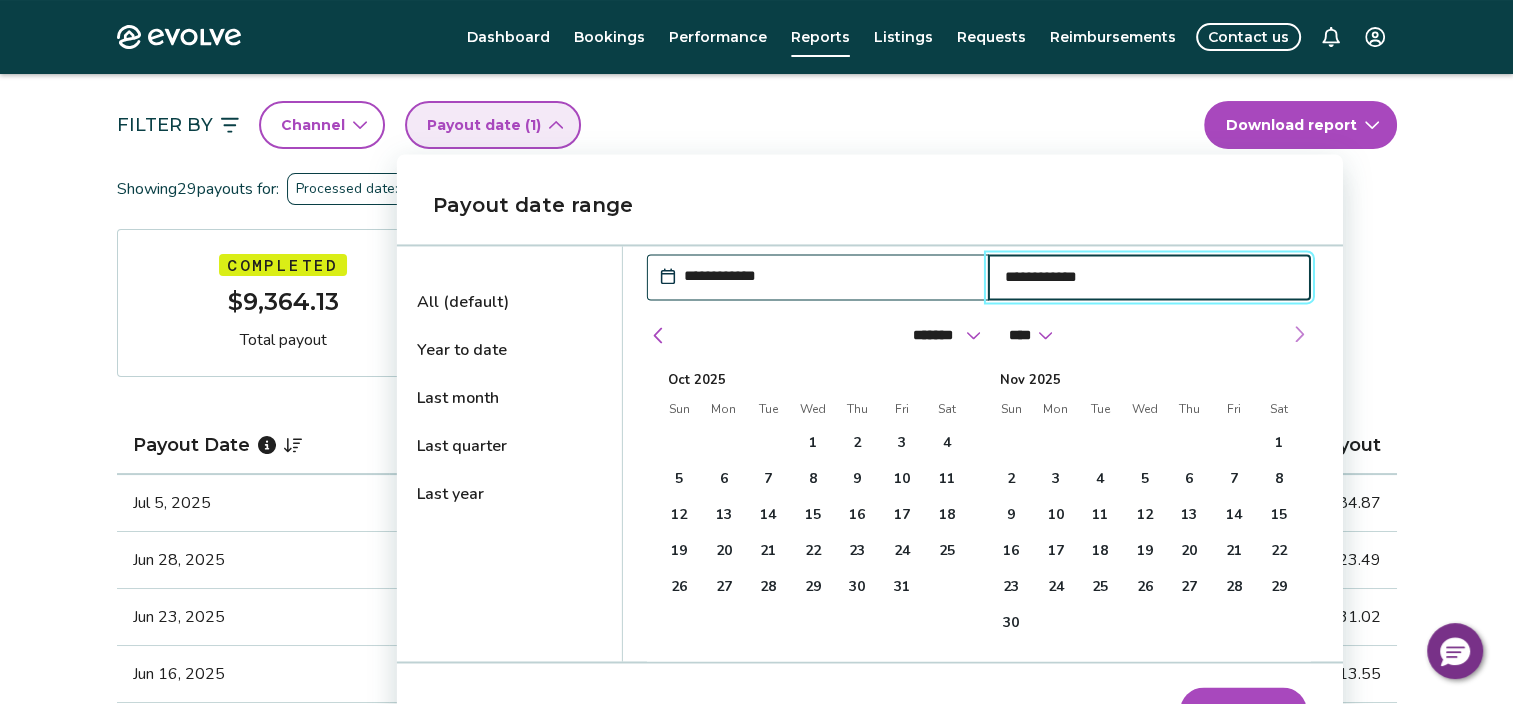click at bounding box center [1299, 334] 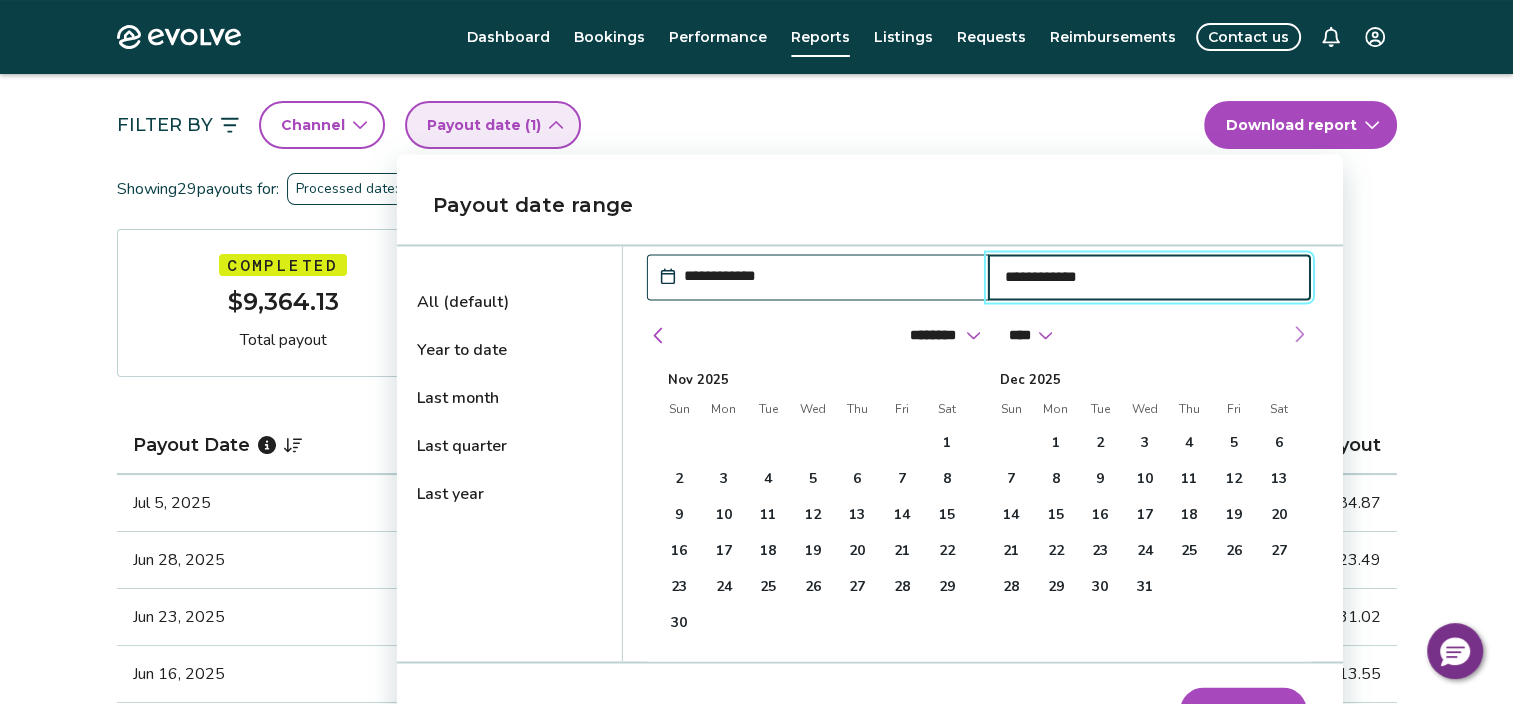 click at bounding box center (1299, 334) 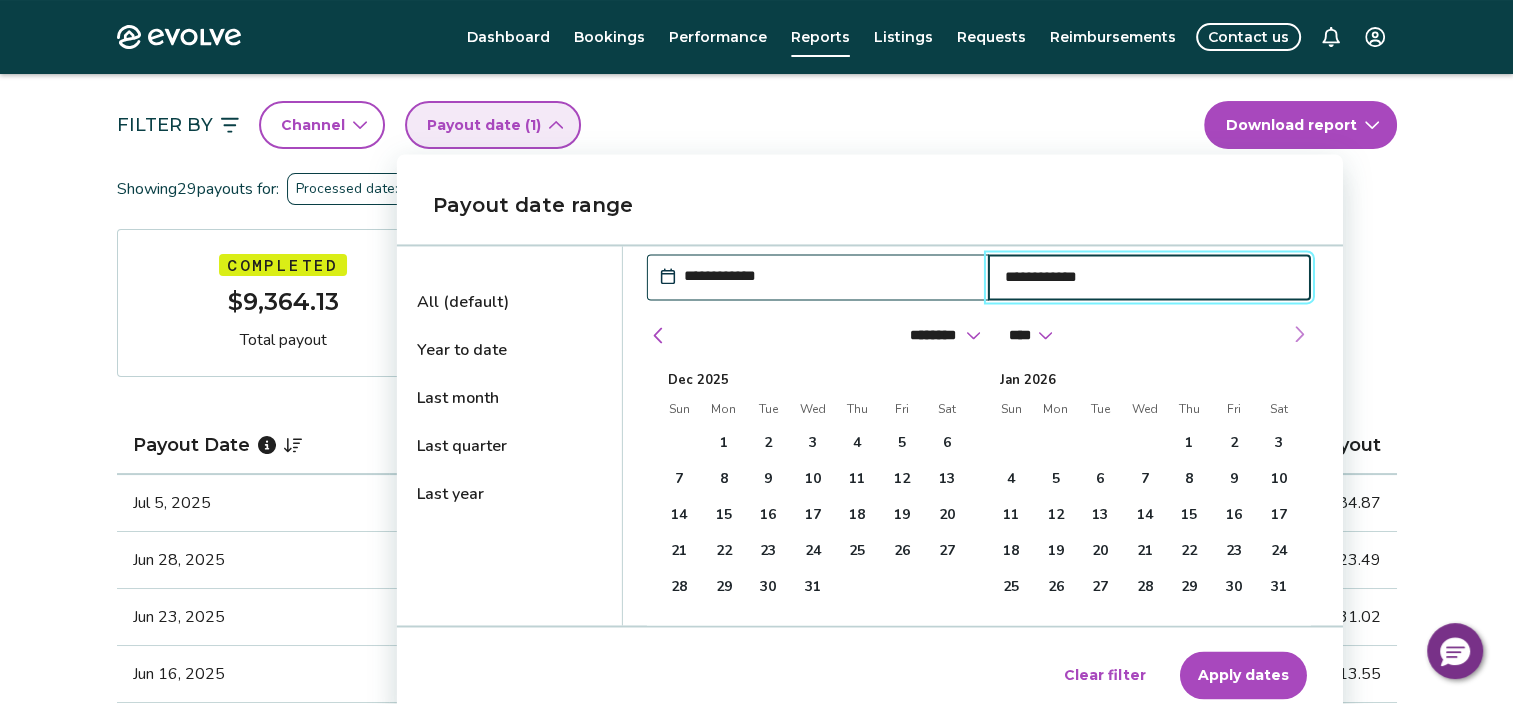 click at bounding box center [1299, 334] 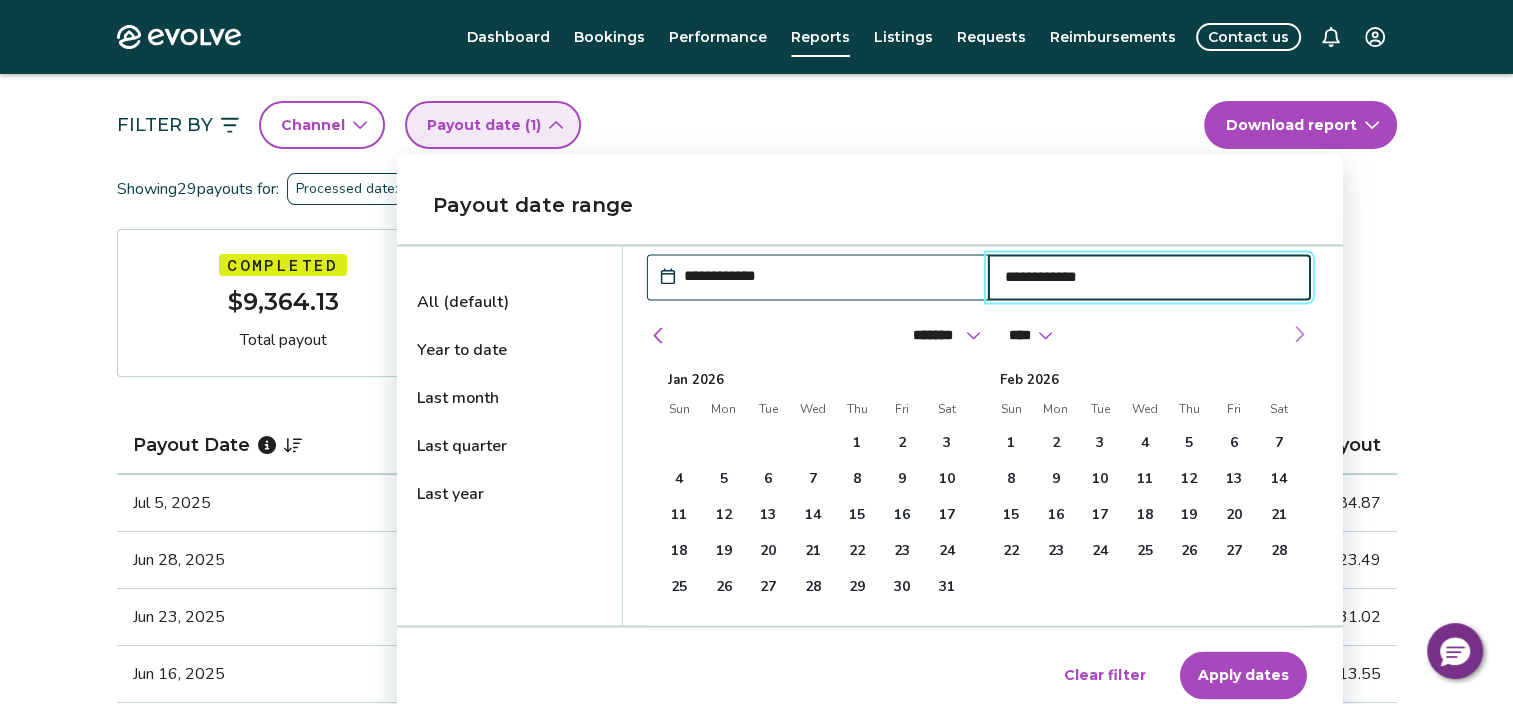 click at bounding box center [1299, 334] 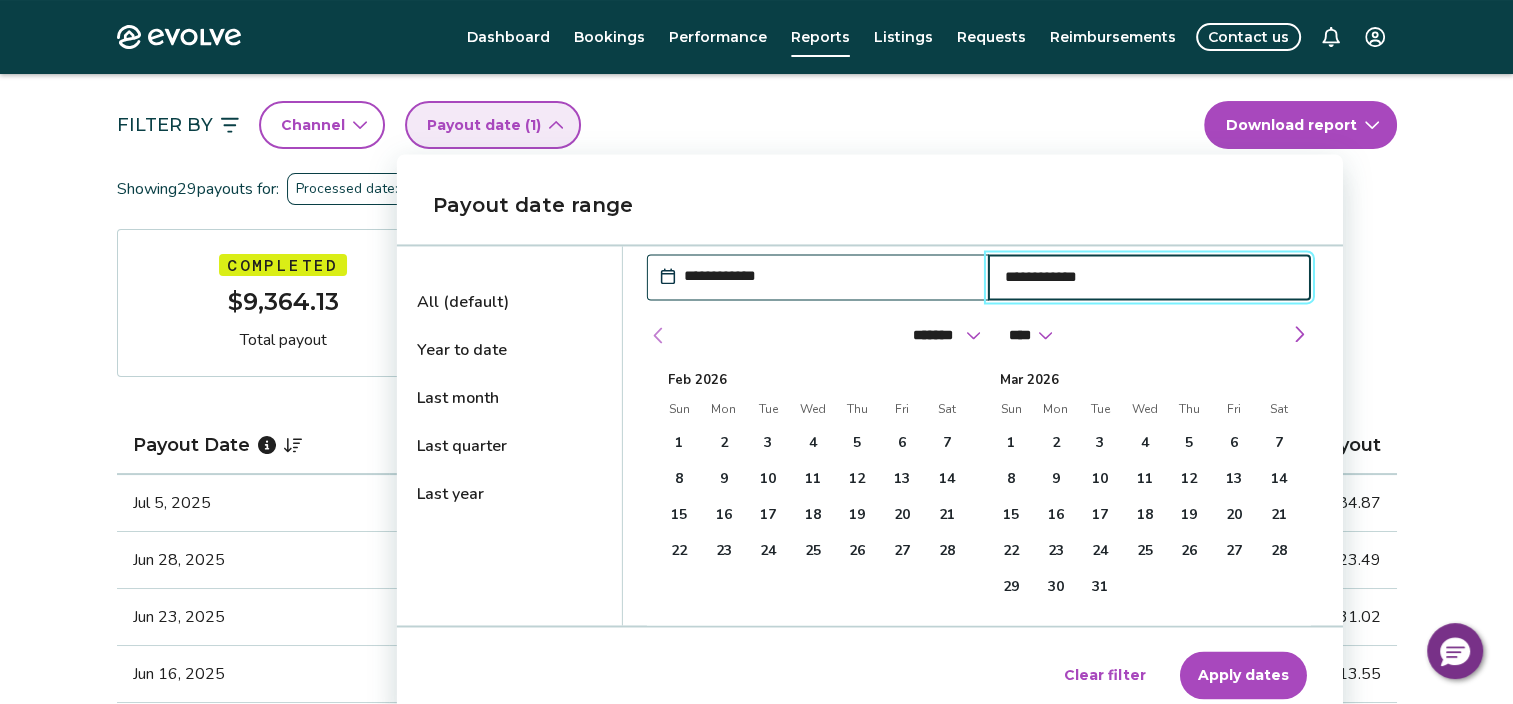 click at bounding box center (659, 335) 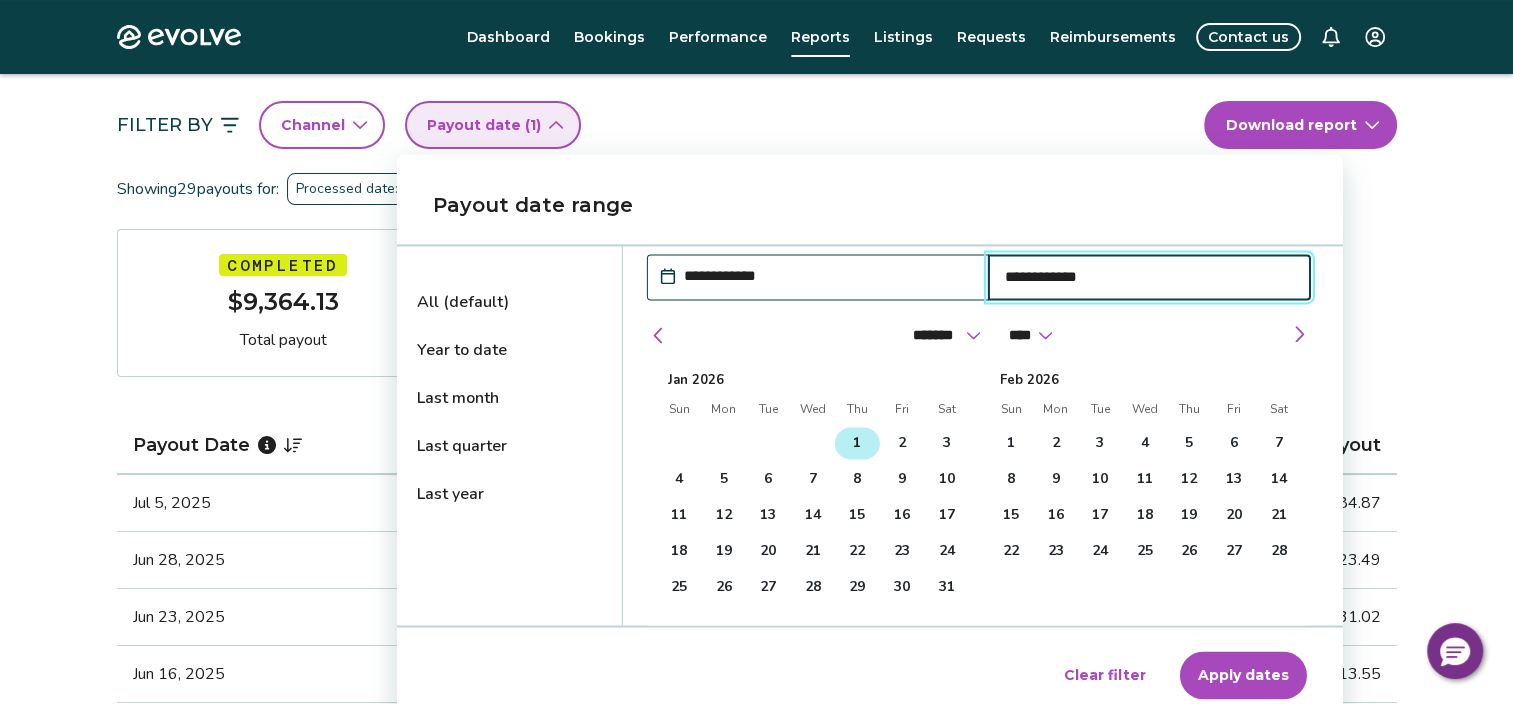 click on "1" at bounding box center [857, 443] 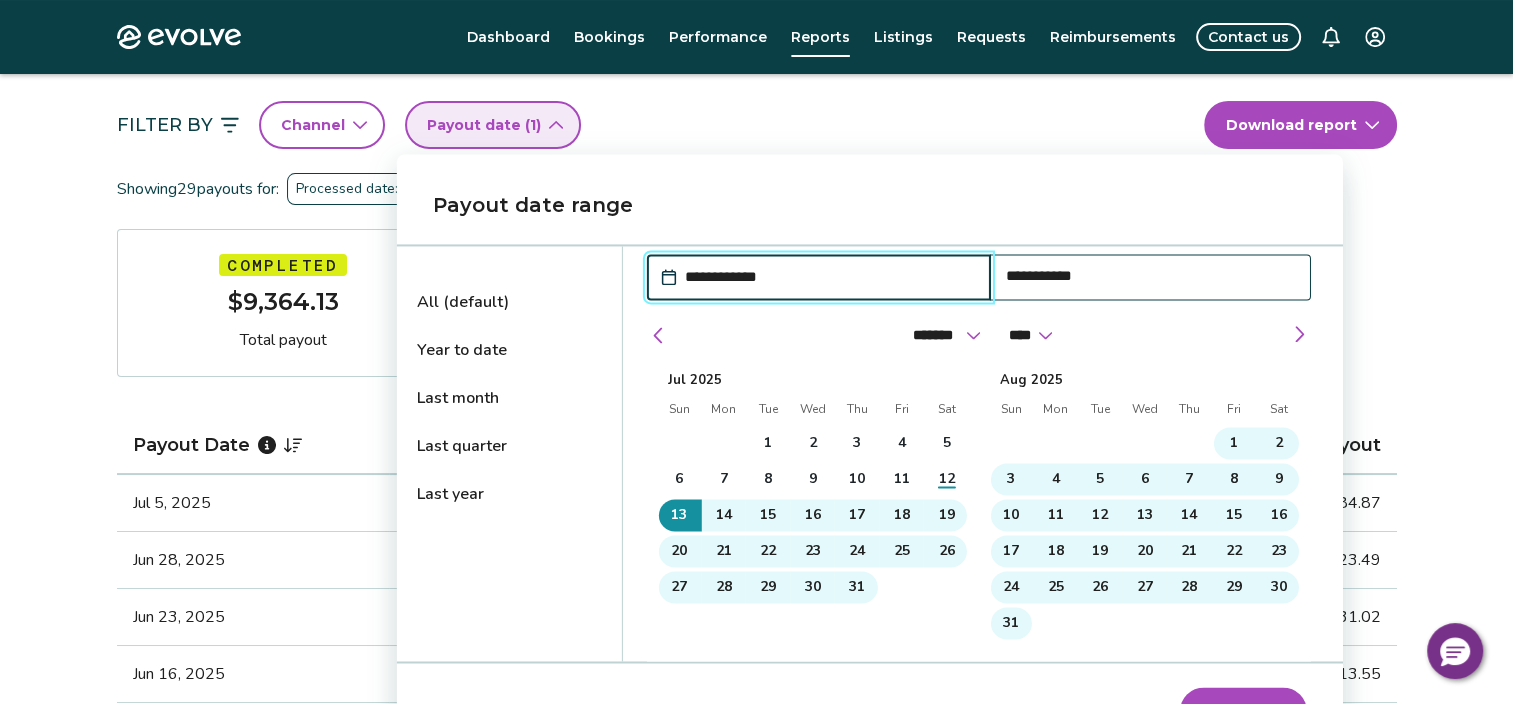 click on "Apply dates" at bounding box center (1243, 711) 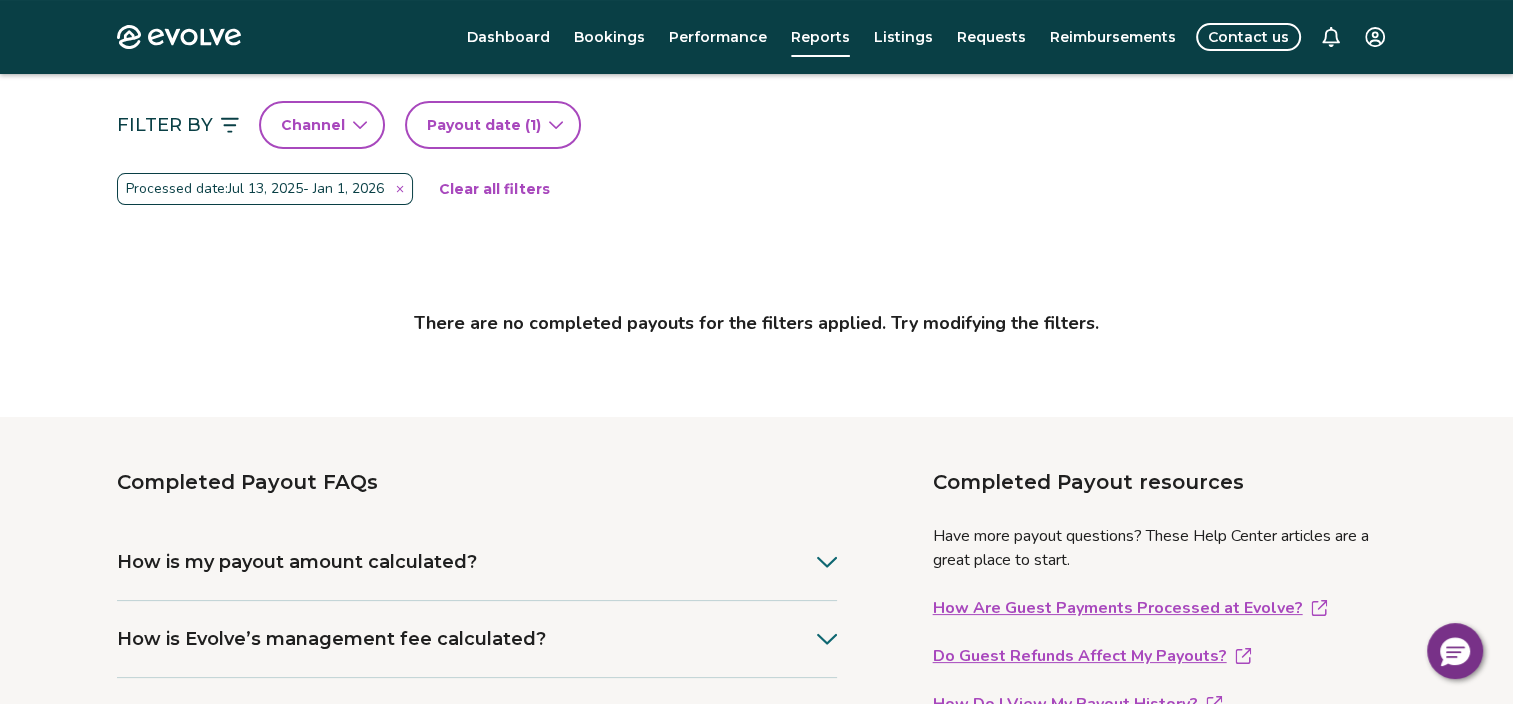 click on "Clear all filters" at bounding box center (494, 189) 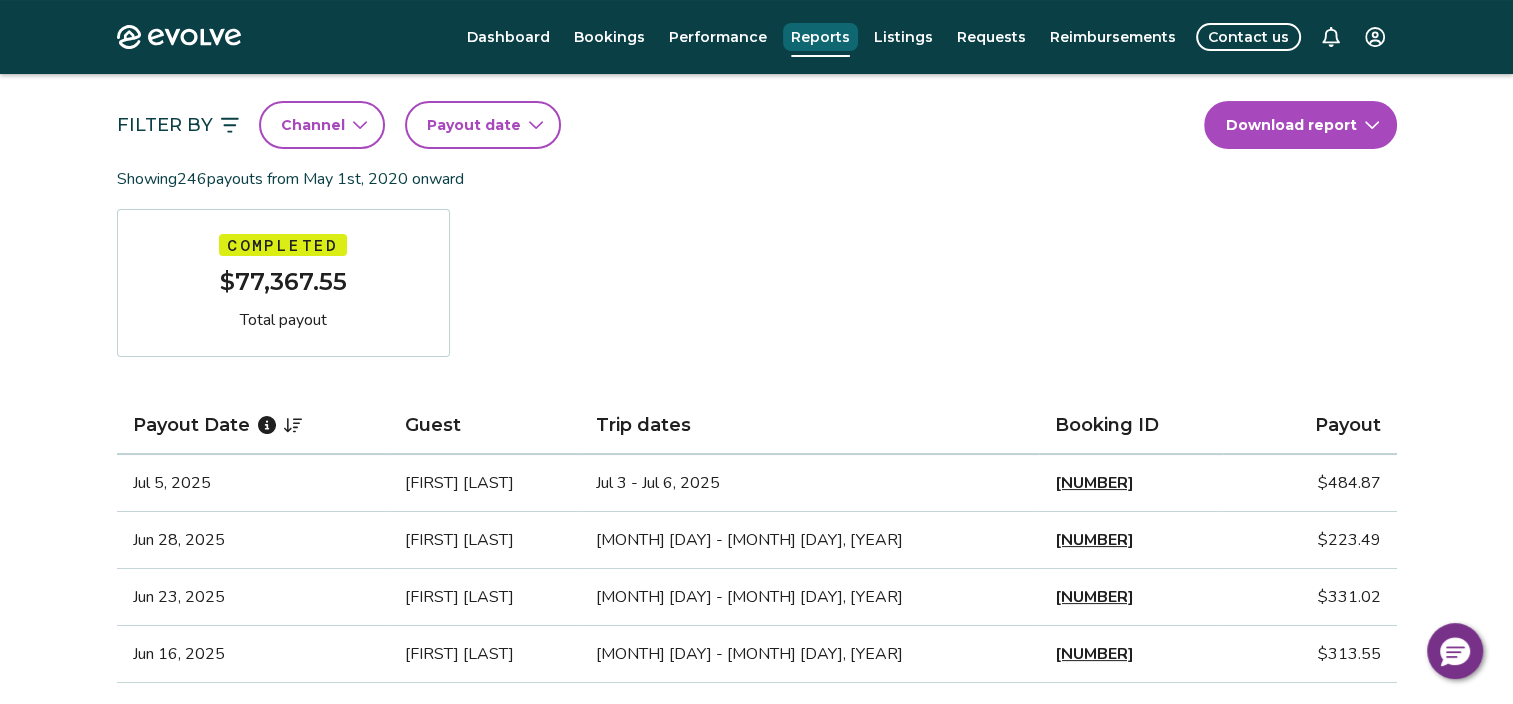click on "Reports" at bounding box center [820, 37] 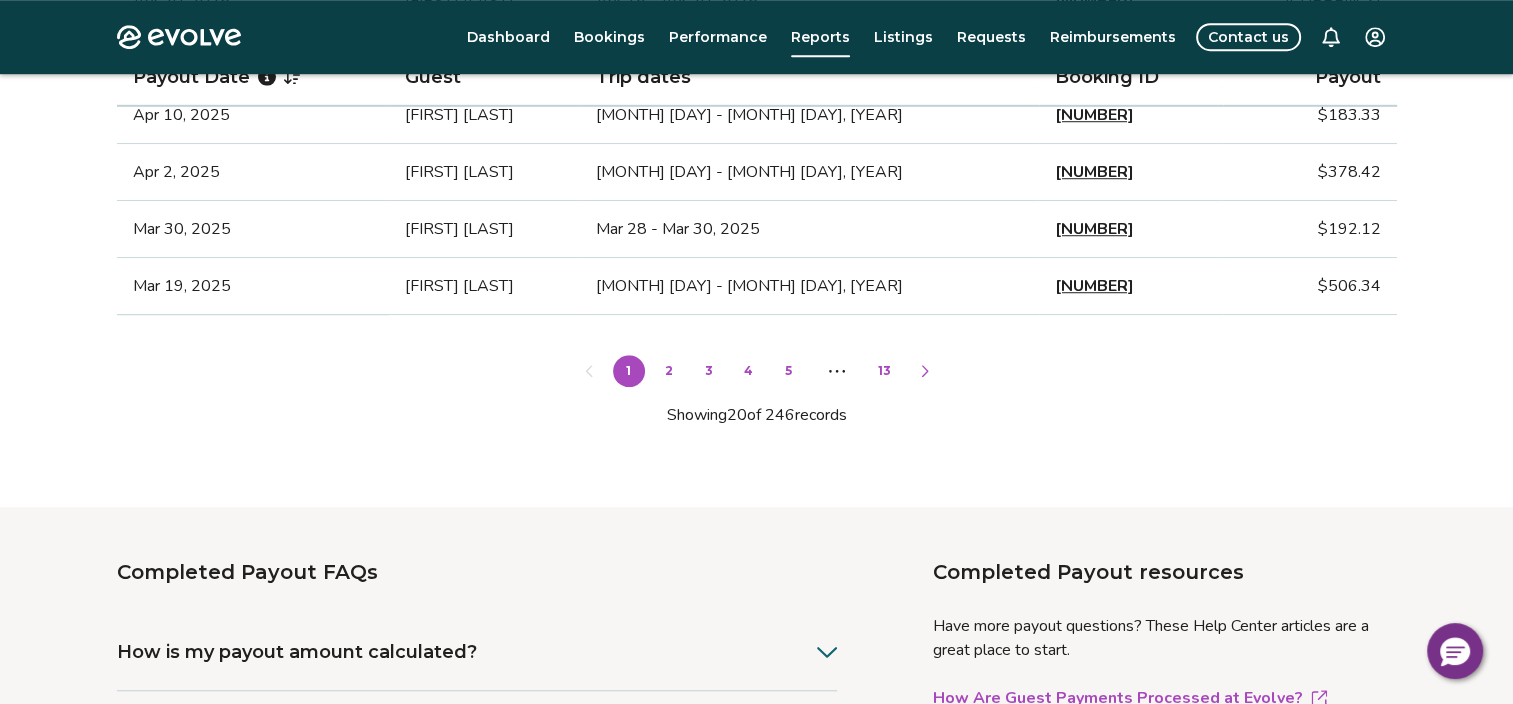 scroll, scrollTop: 1500, scrollLeft: 0, axis: vertical 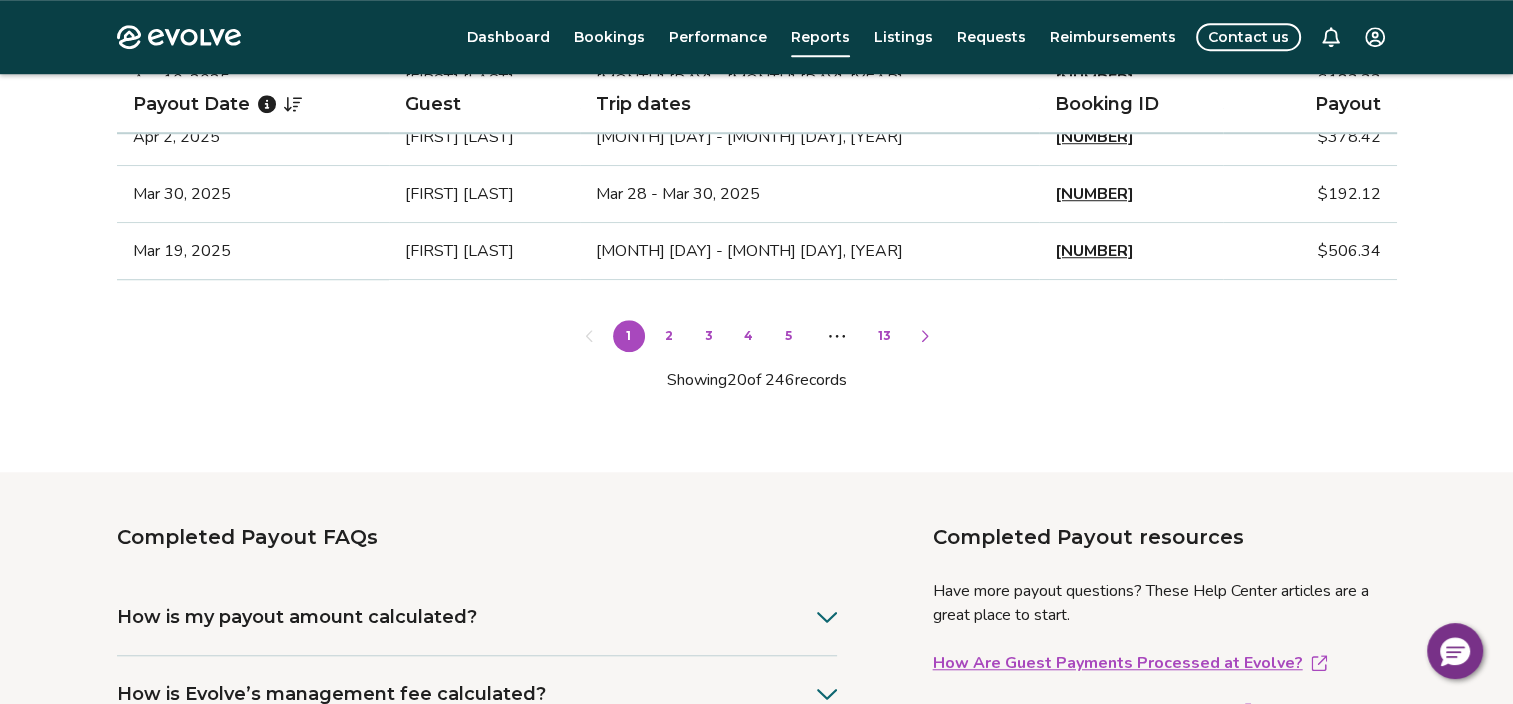 click on "13" at bounding box center [885, 336] 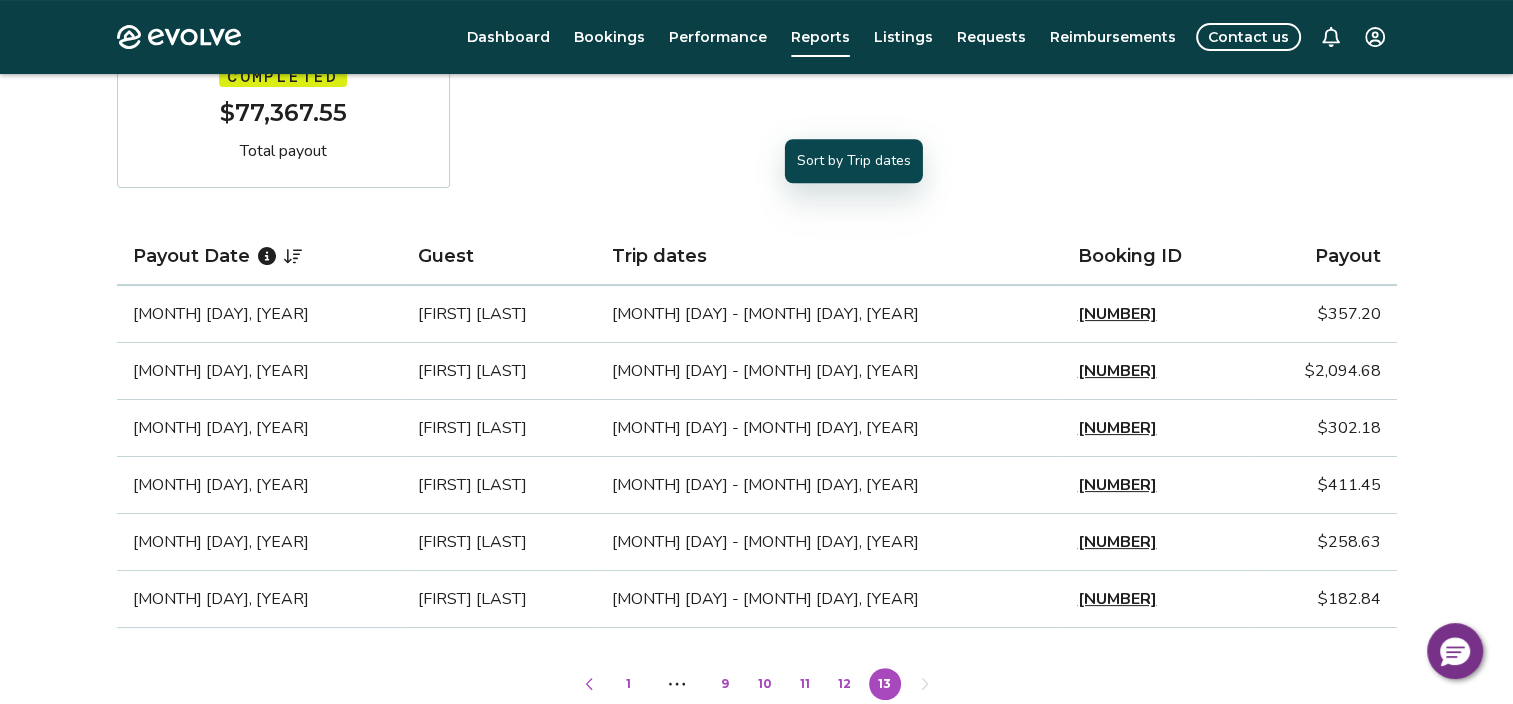scroll, scrollTop: 388, scrollLeft: 0, axis: vertical 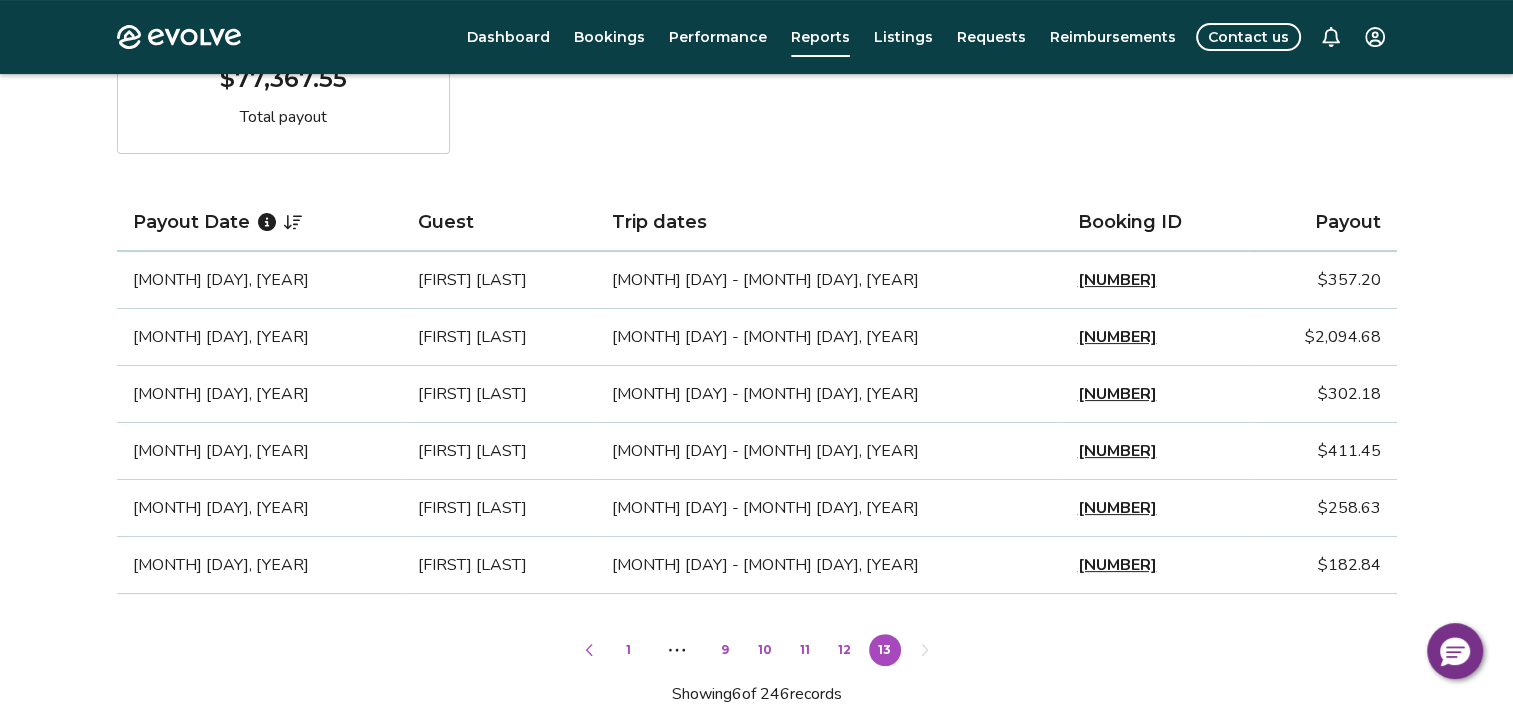 click on "1" at bounding box center (629, 650) 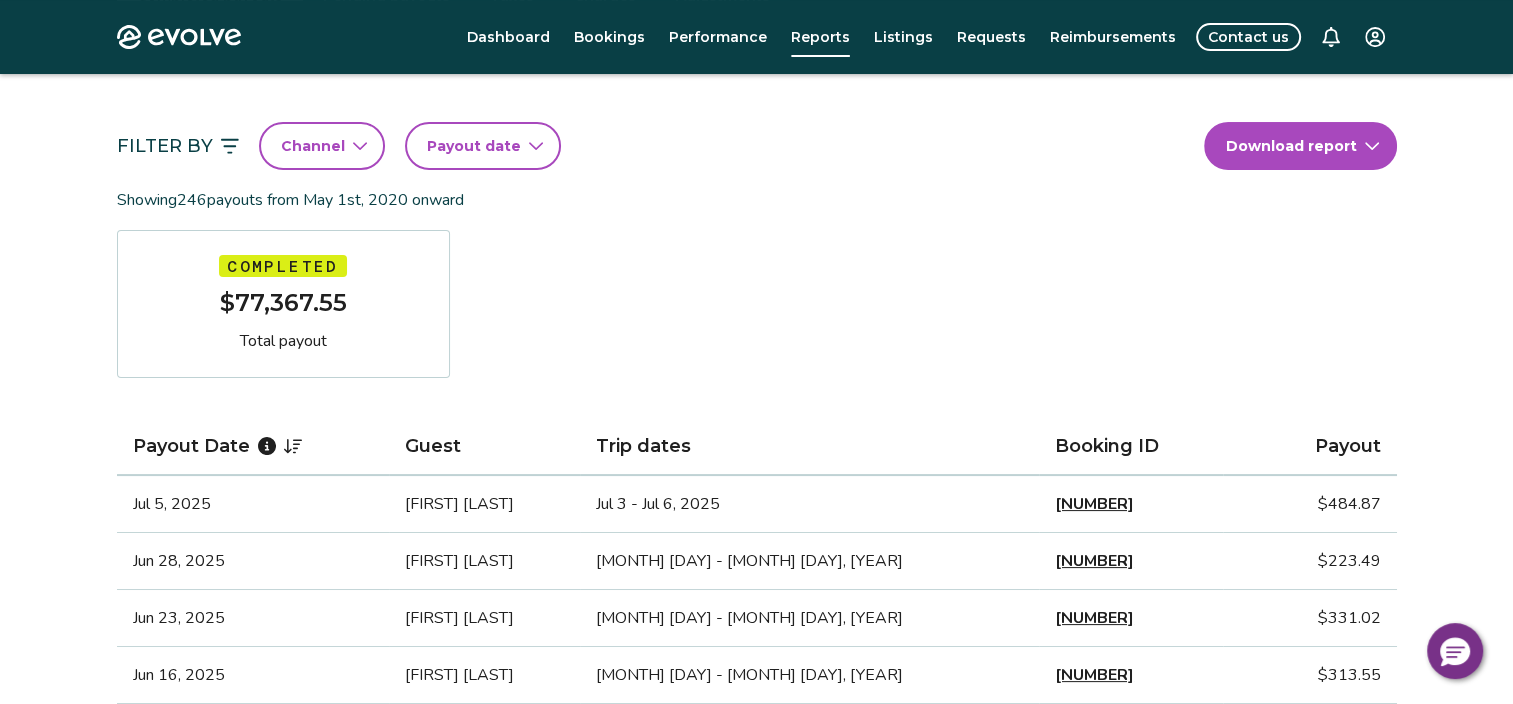 scroll, scrollTop: 200, scrollLeft: 0, axis: vertical 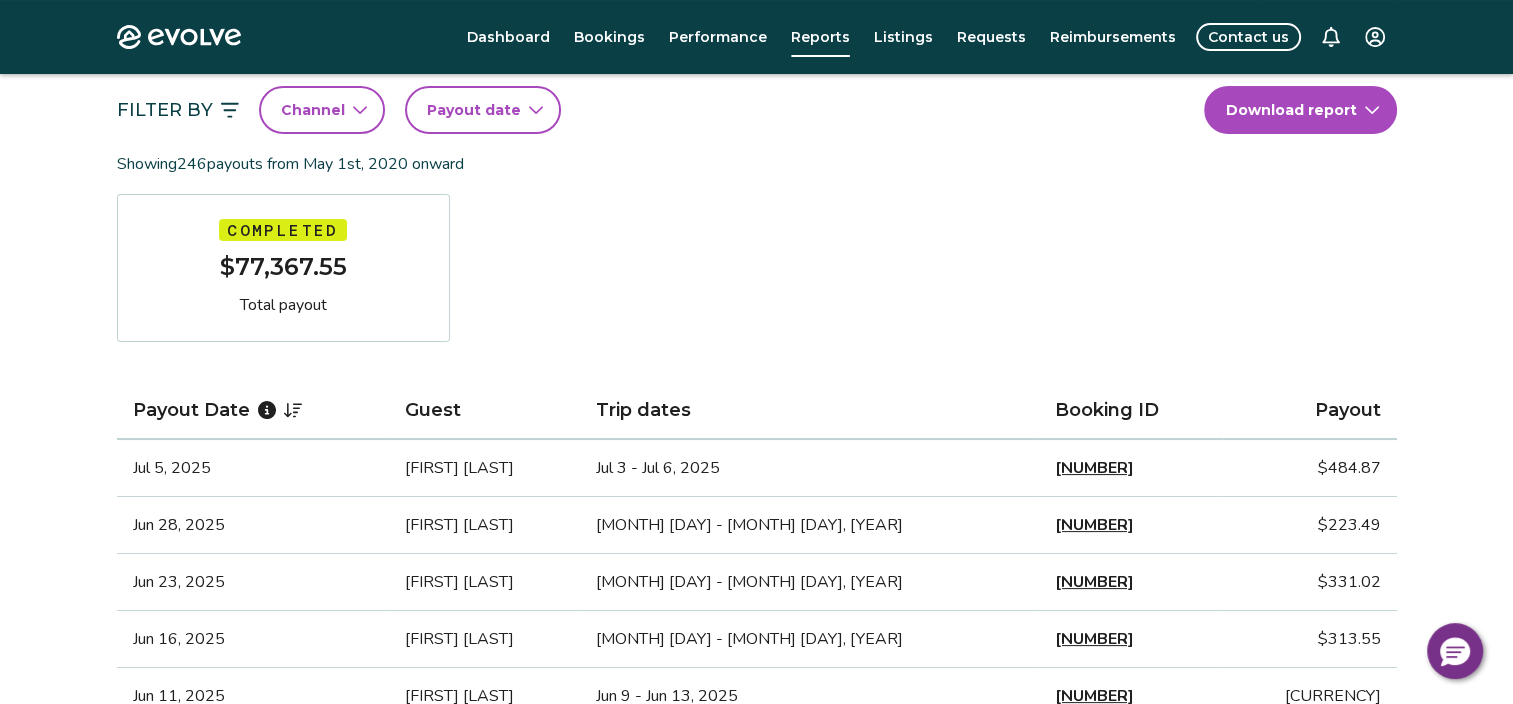 click on "Channel" at bounding box center [322, 110] 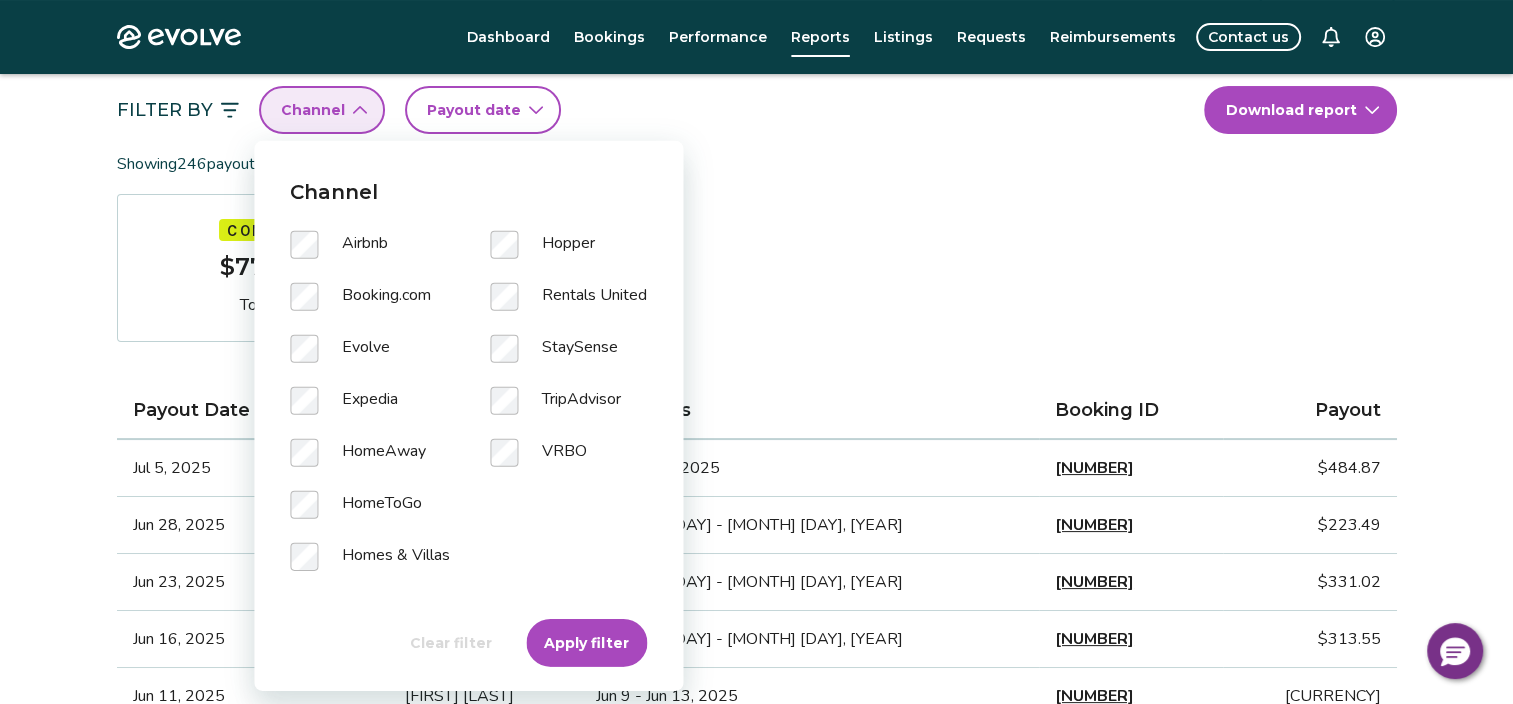 click on "Showing [NUMBER] payouts from [MONTH] [DAY], [YEAR] onward" at bounding box center (294, 164) 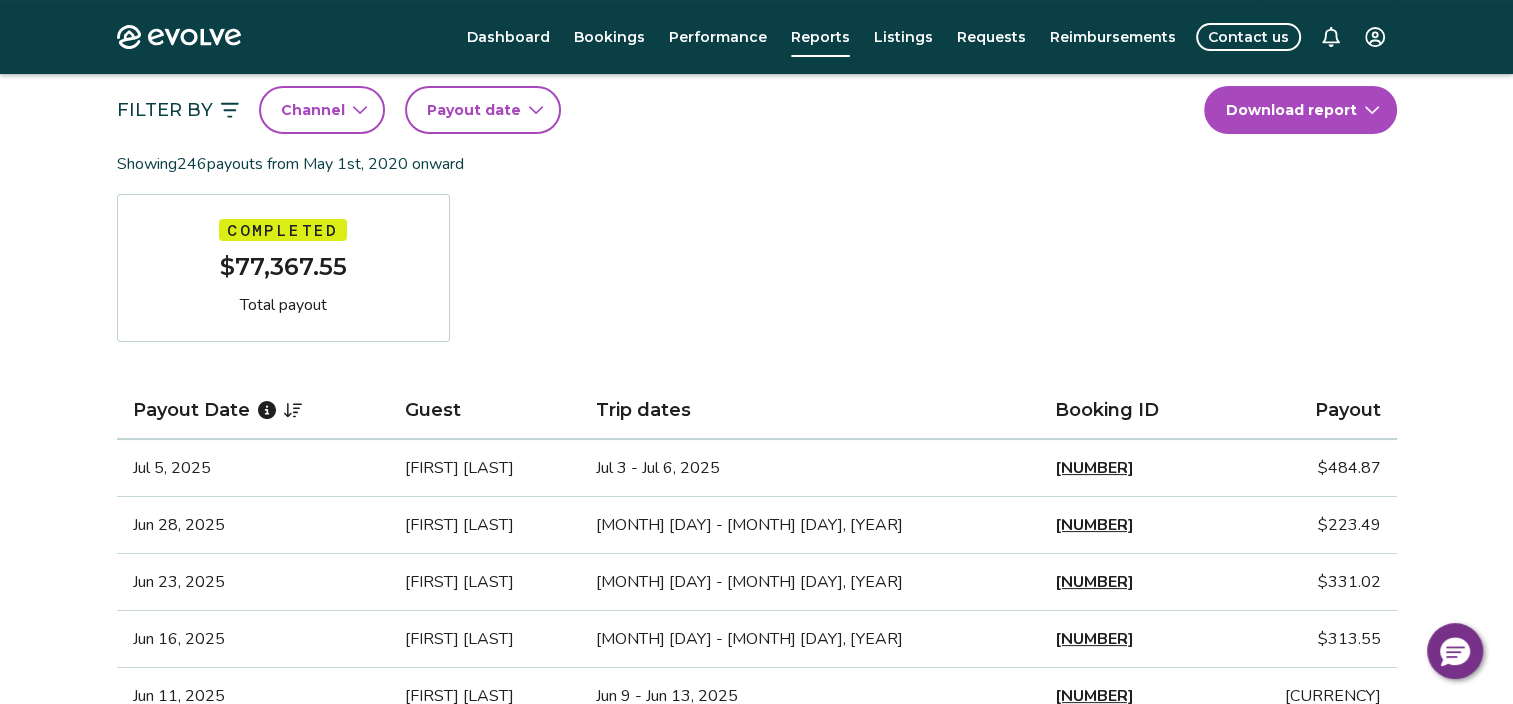 click 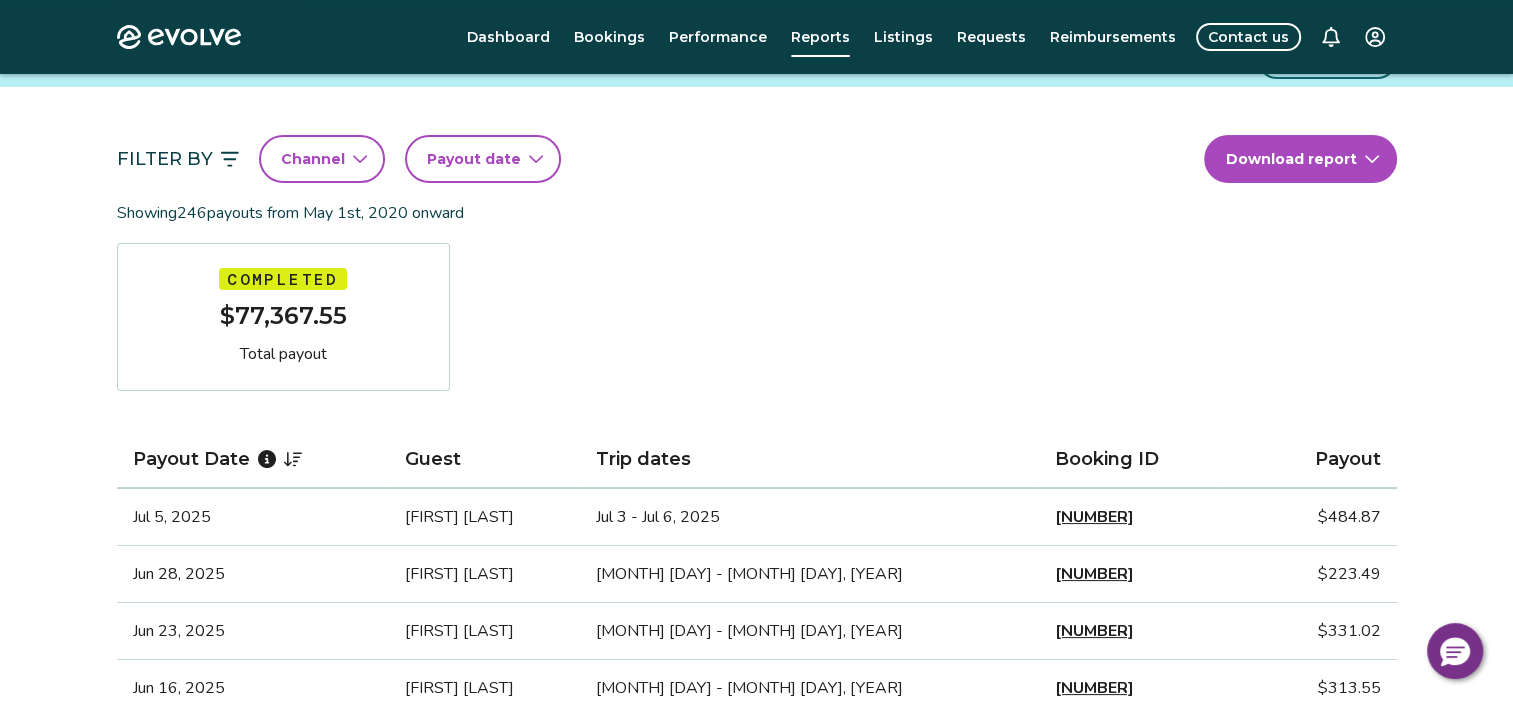 scroll, scrollTop: 0, scrollLeft: 0, axis: both 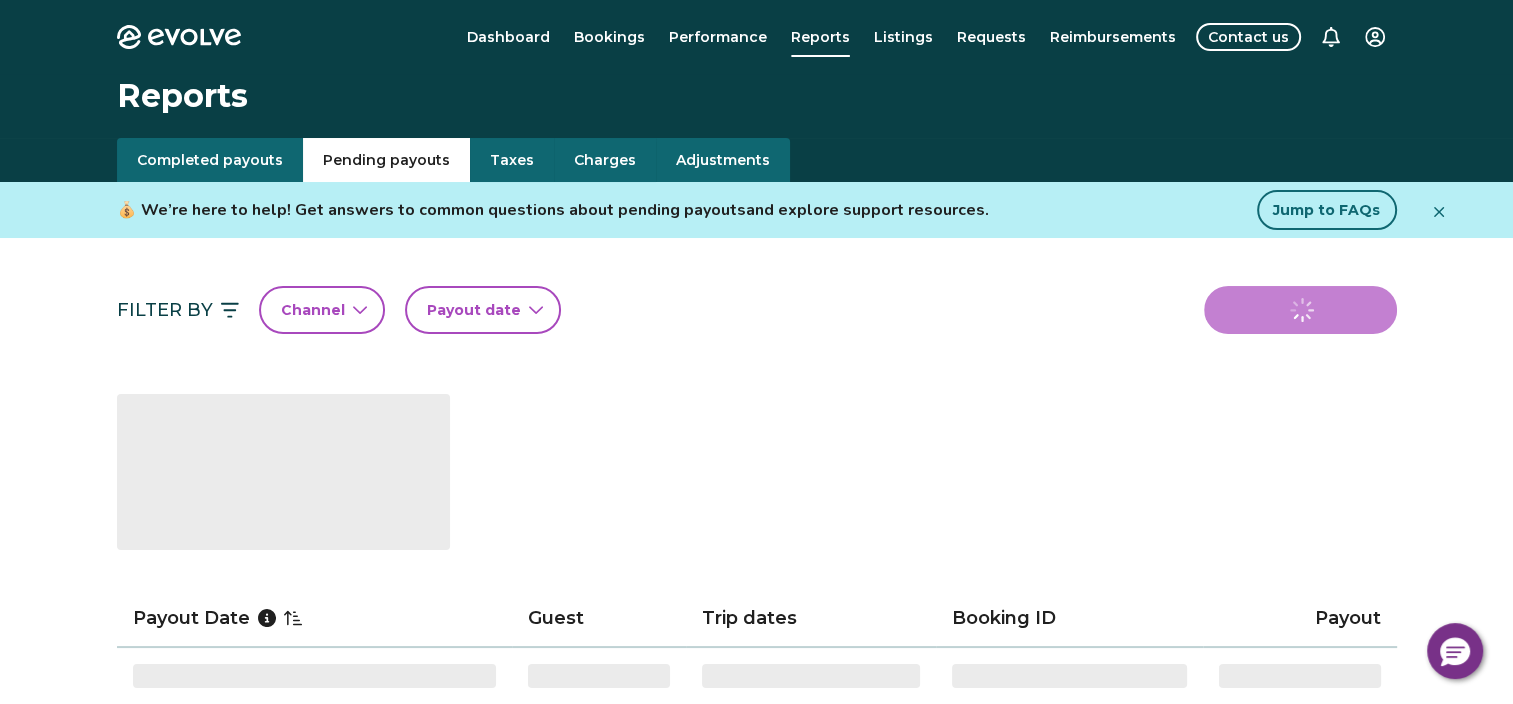 click on "Pending payouts" at bounding box center (386, 160) 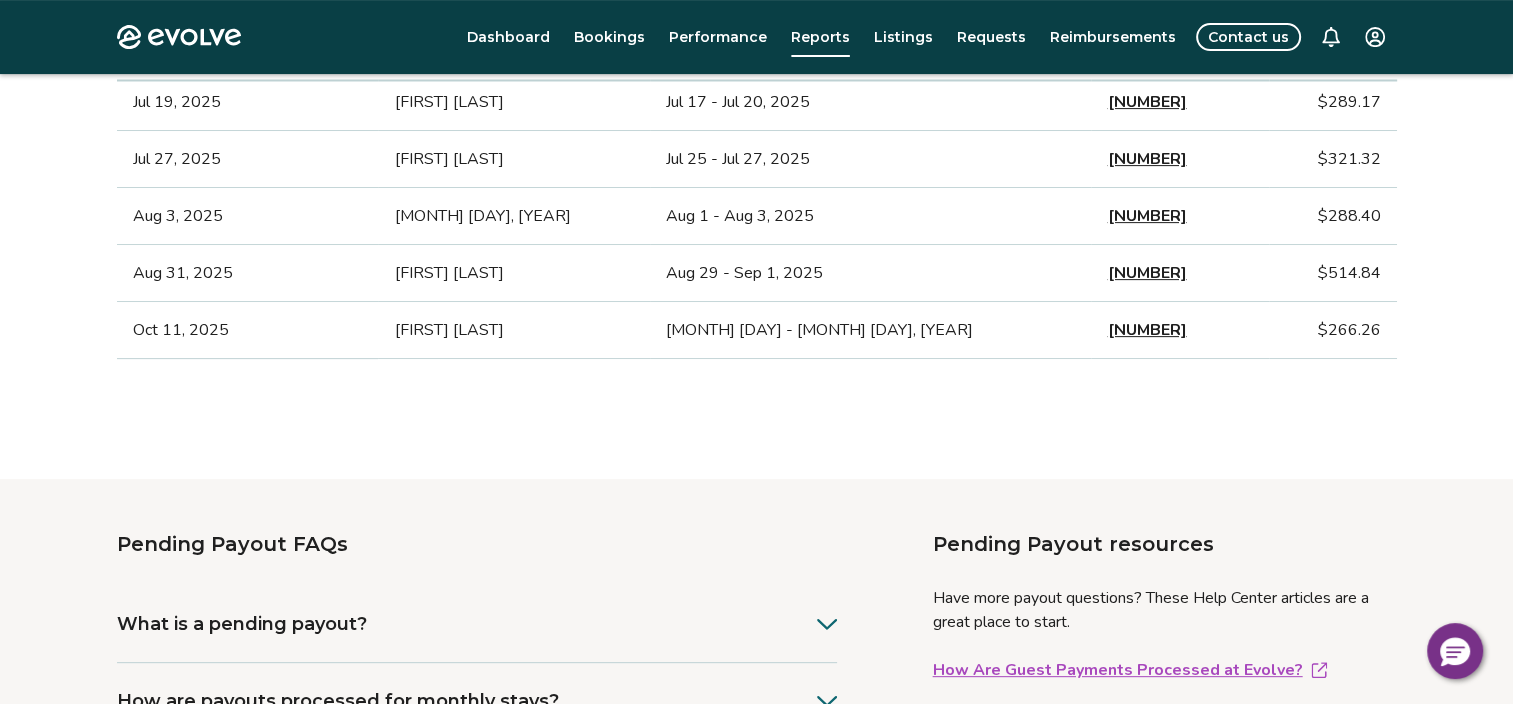 scroll, scrollTop: 400, scrollLeft: 0, axis: vertical 